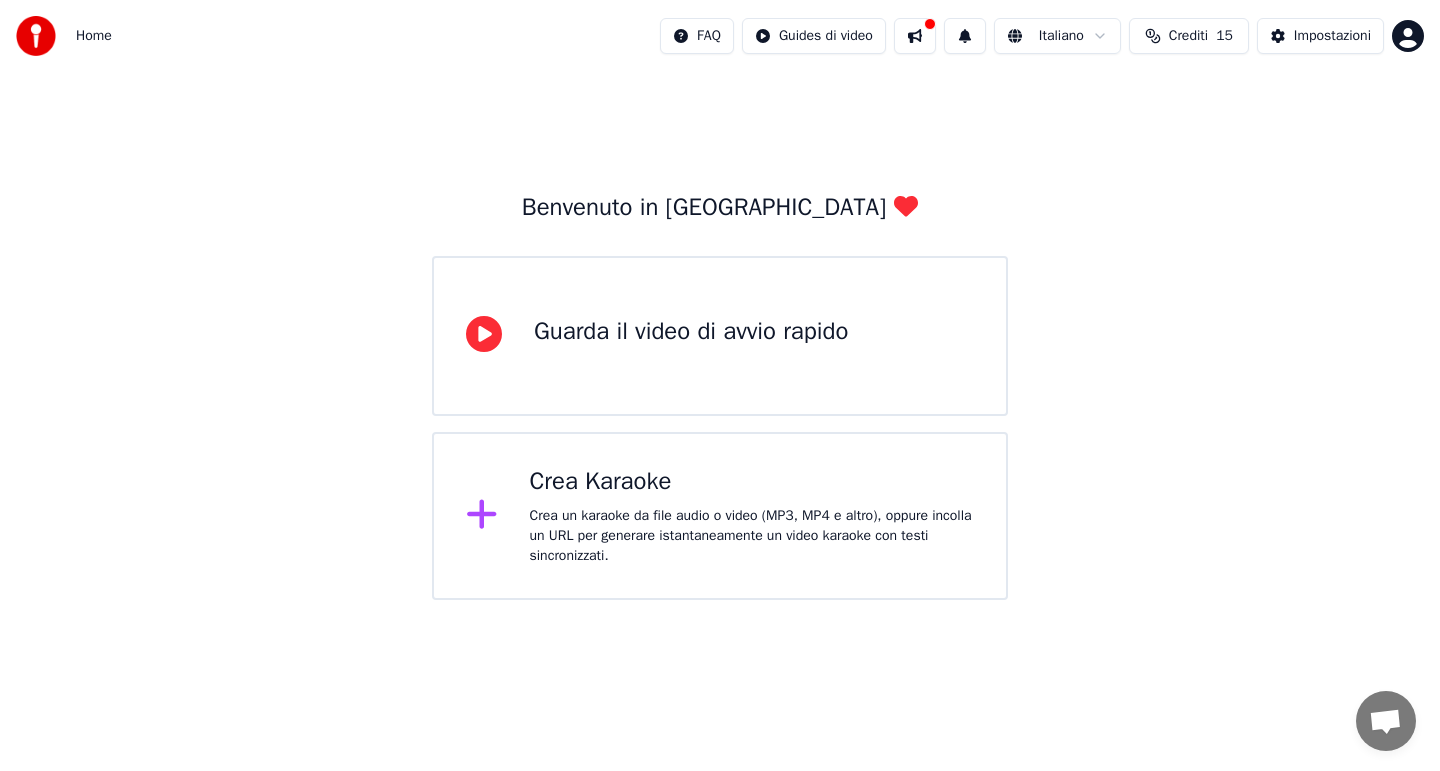 scroll, scrollTop: 0, scrollLeft: 0, axis: both 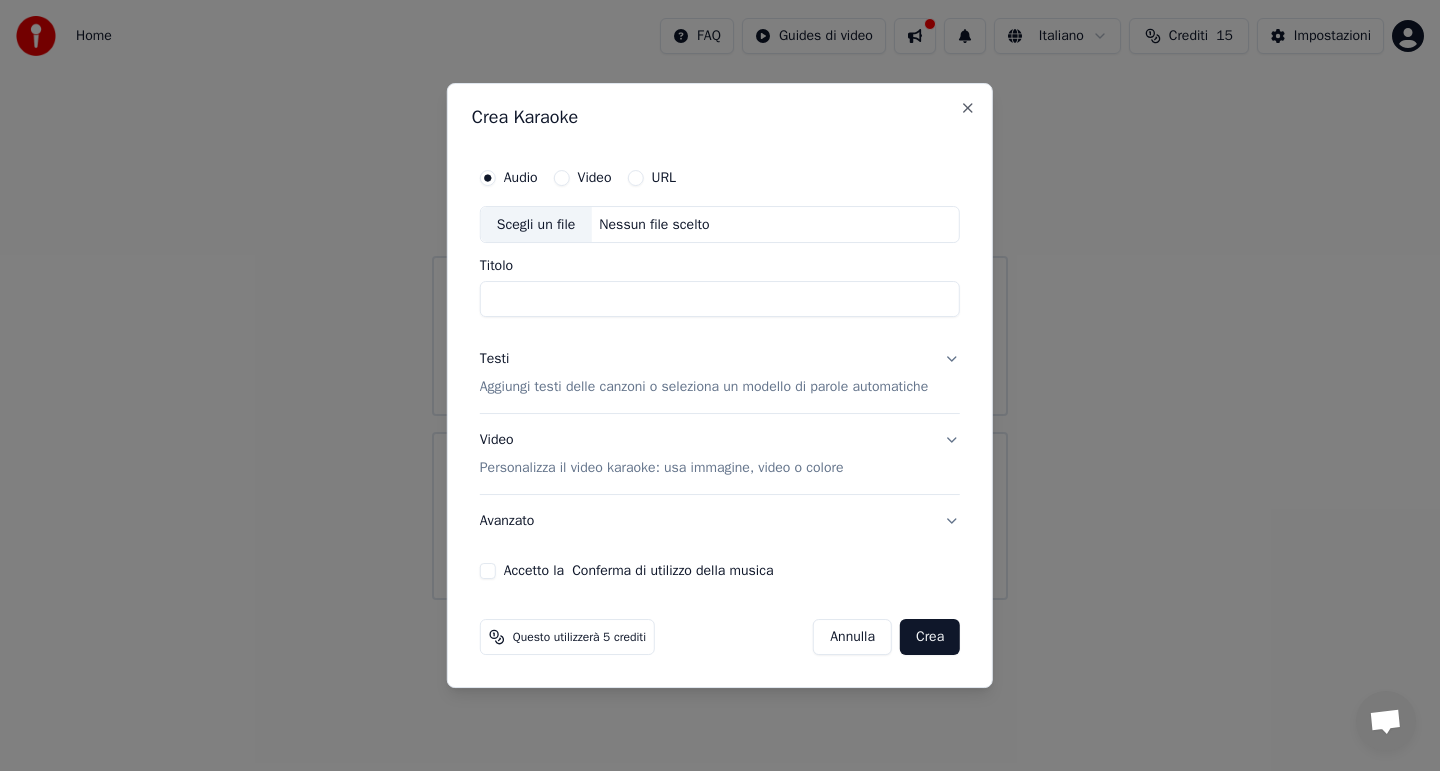 click on "Audio Video URL" at bounding box center (720, 178) 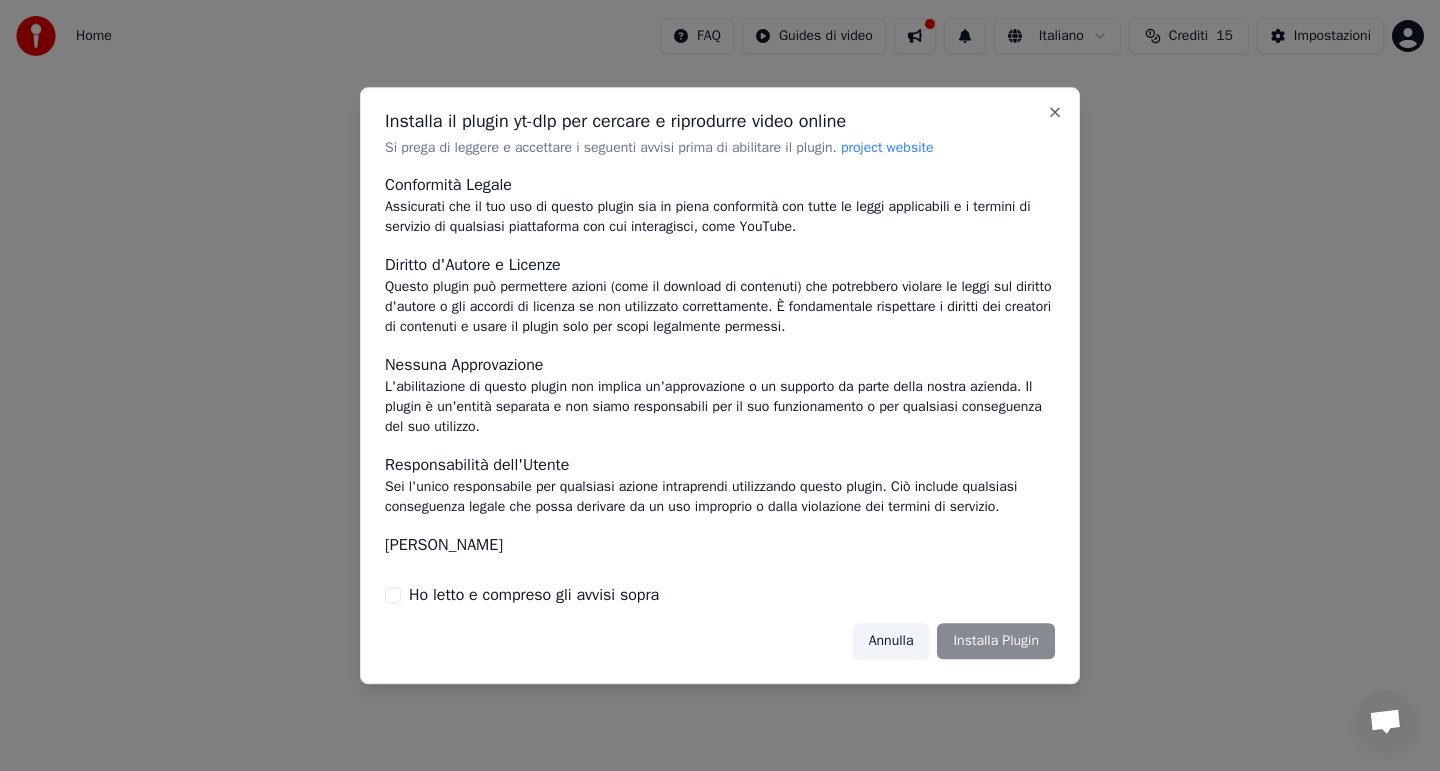 click on "Ho letto e compreso gli avvisi sopra" at bounding box center [393, 595] 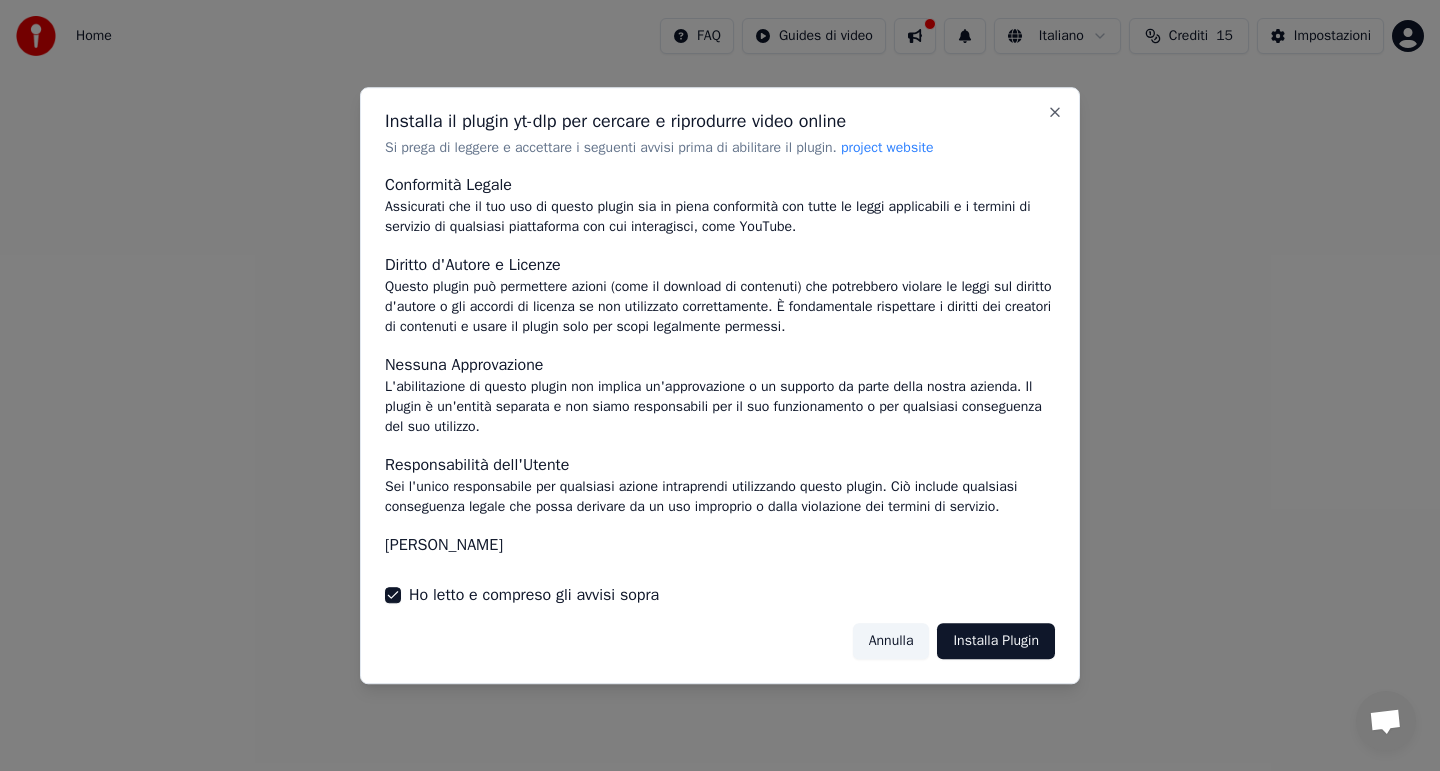 click on "Installa Plugin" at bounding box center (996, 641) 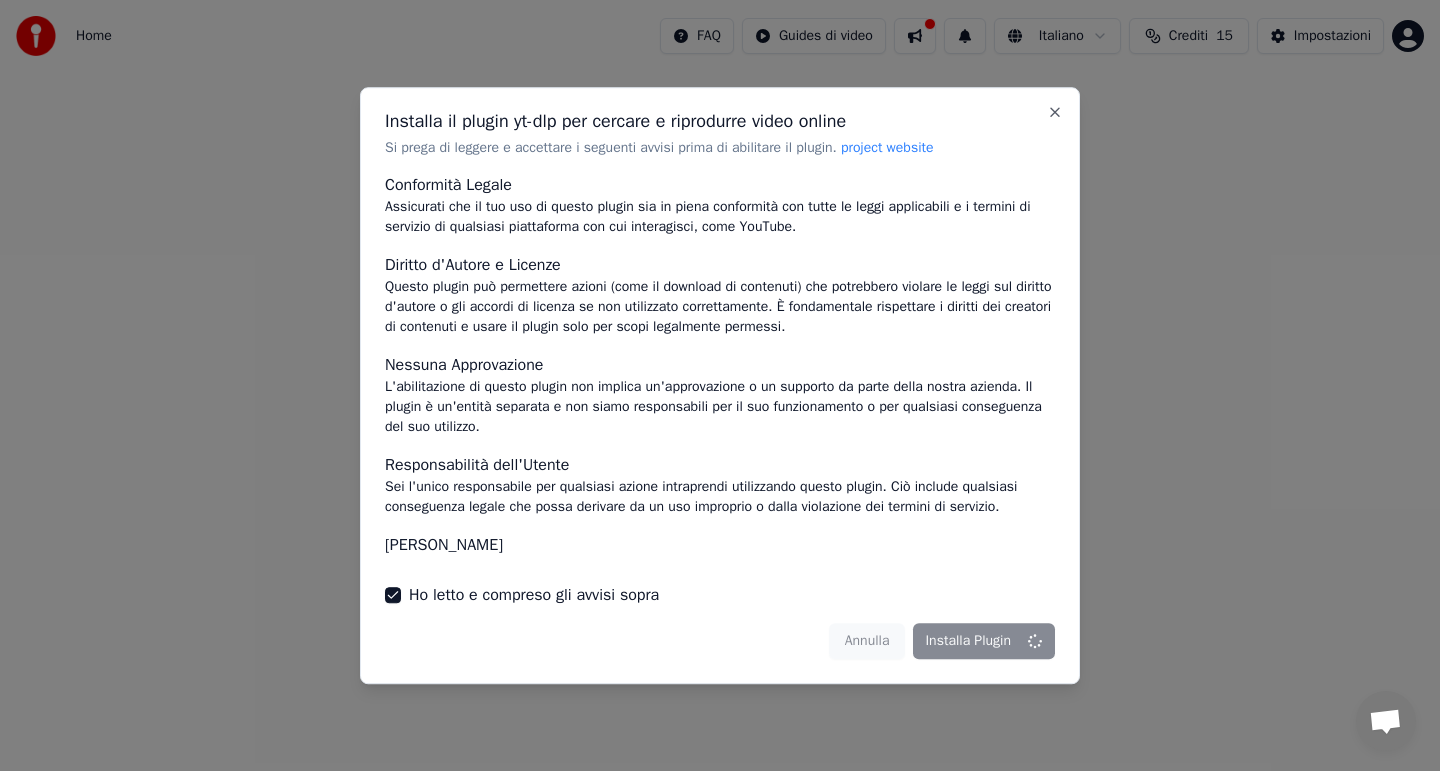 click at bounding box center (720, 385) 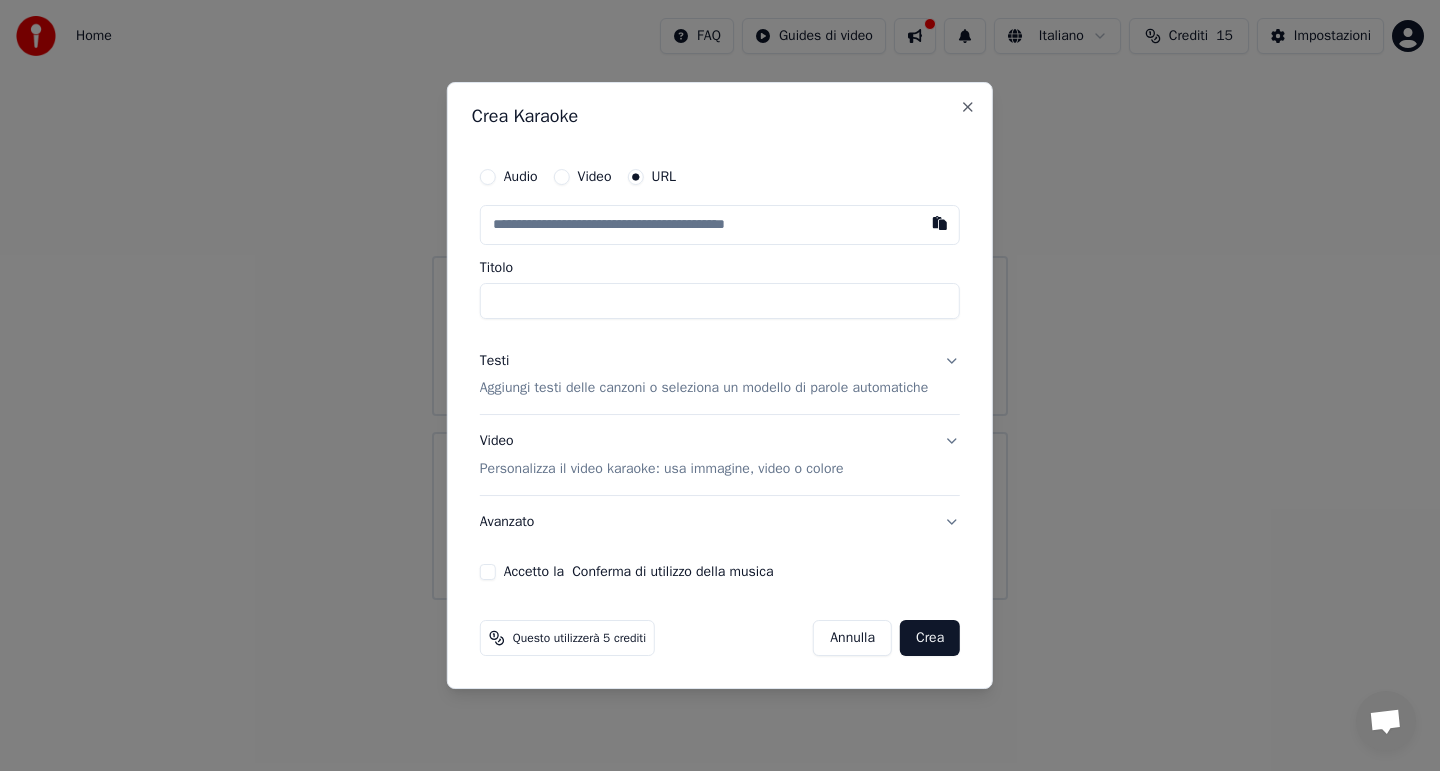 click at bounding box center (720, 225) 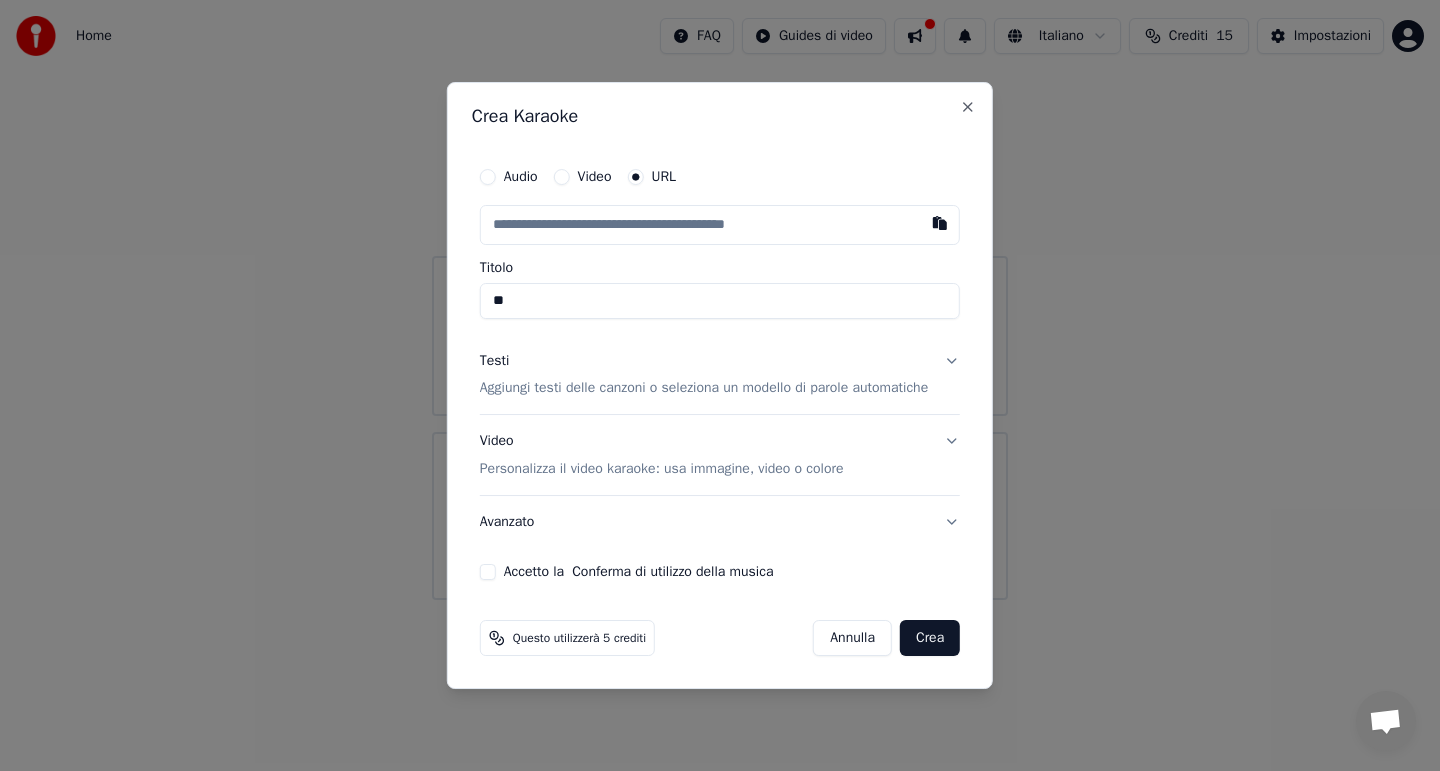 type on "*" 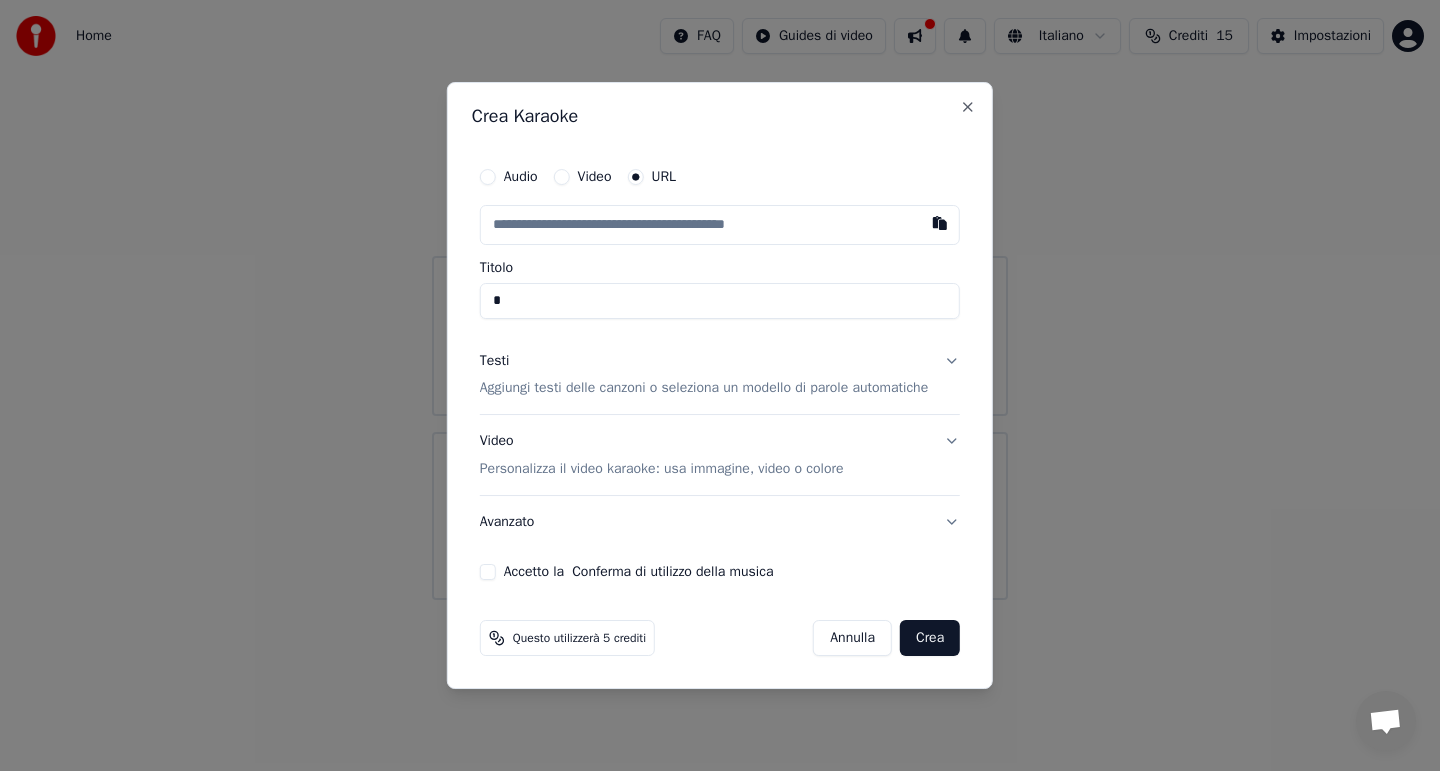 type 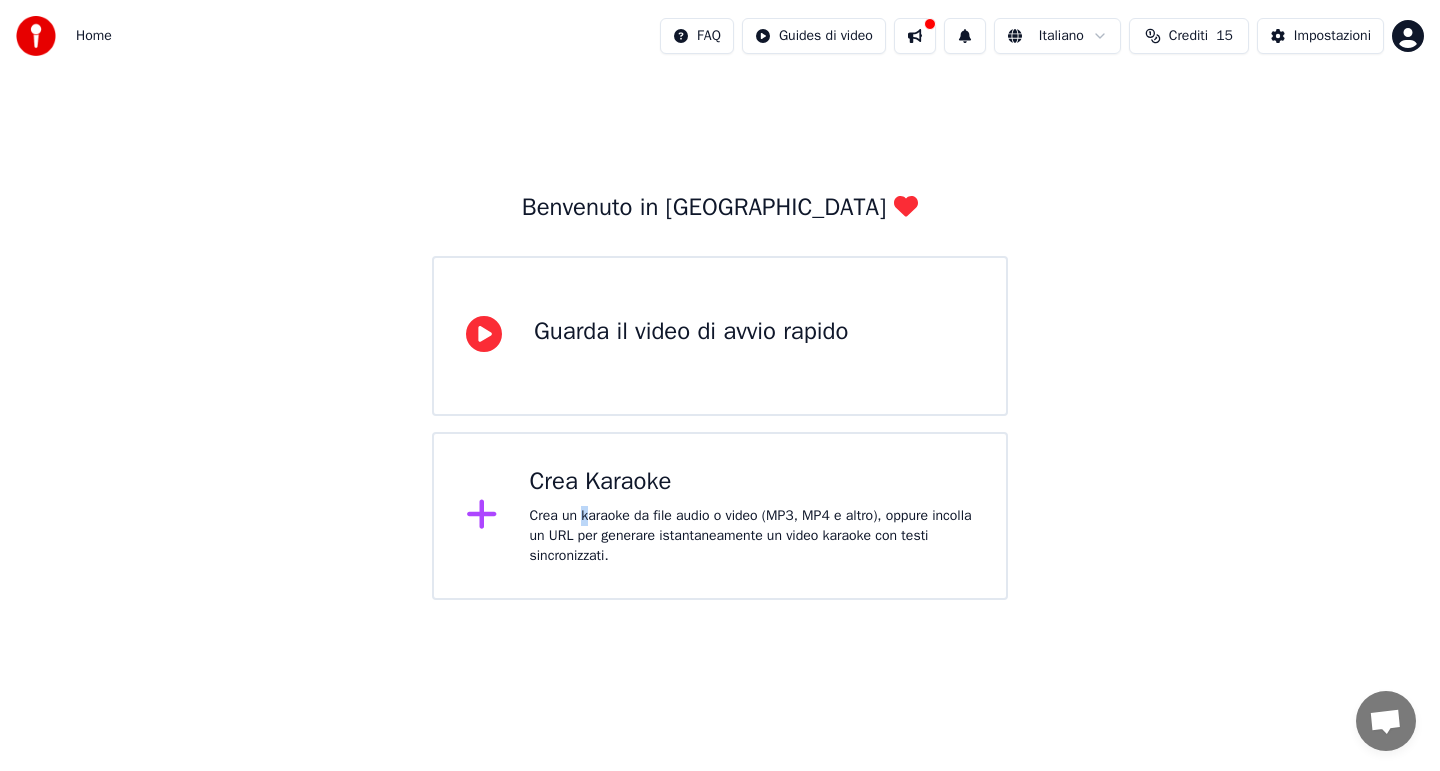 click on "Crea un karaoke da file audio o video (MP3, MP4 e altro), oppure incolla un URL per generare istantaneamente un video karaoke con testi sincronizzati." at bounding box center (752, 536) 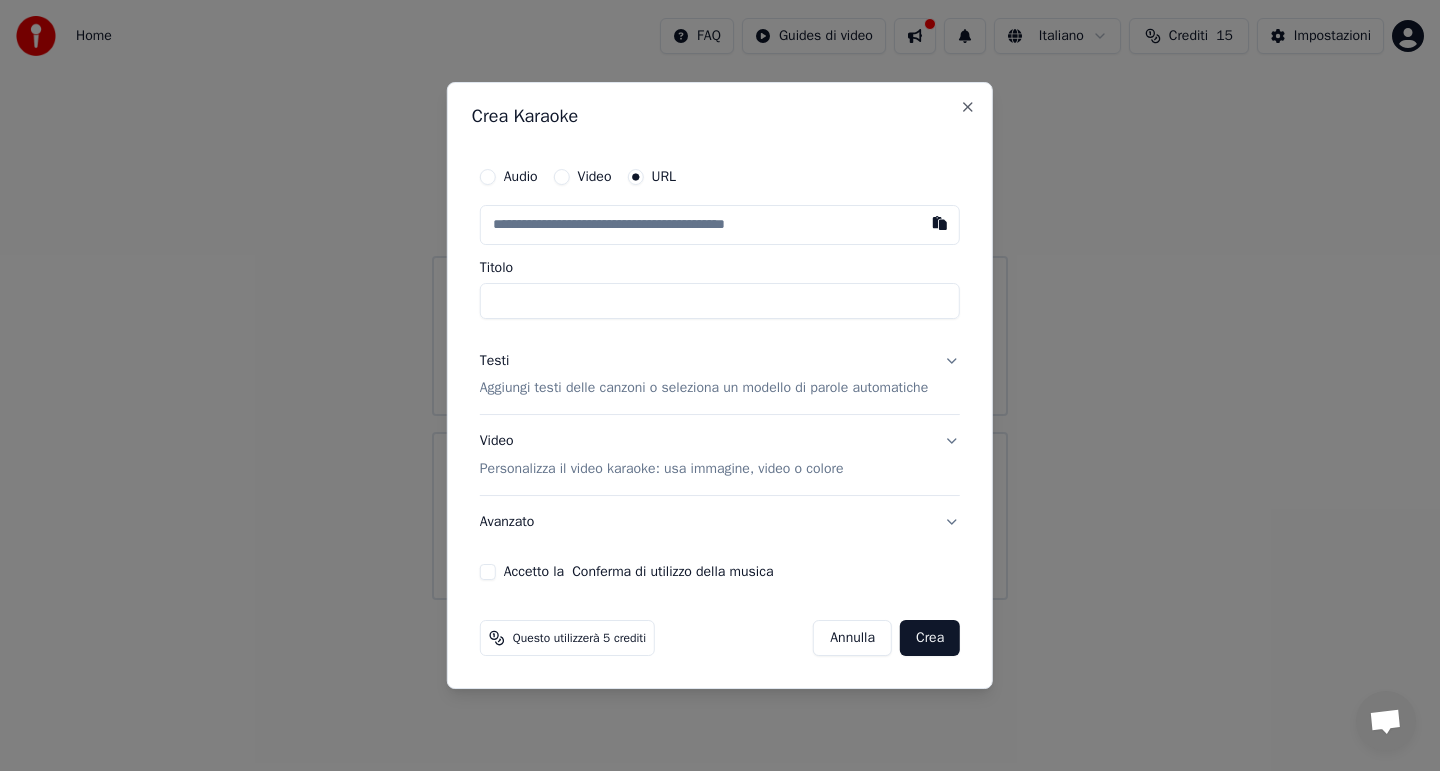click at bounding box center (720, 225) 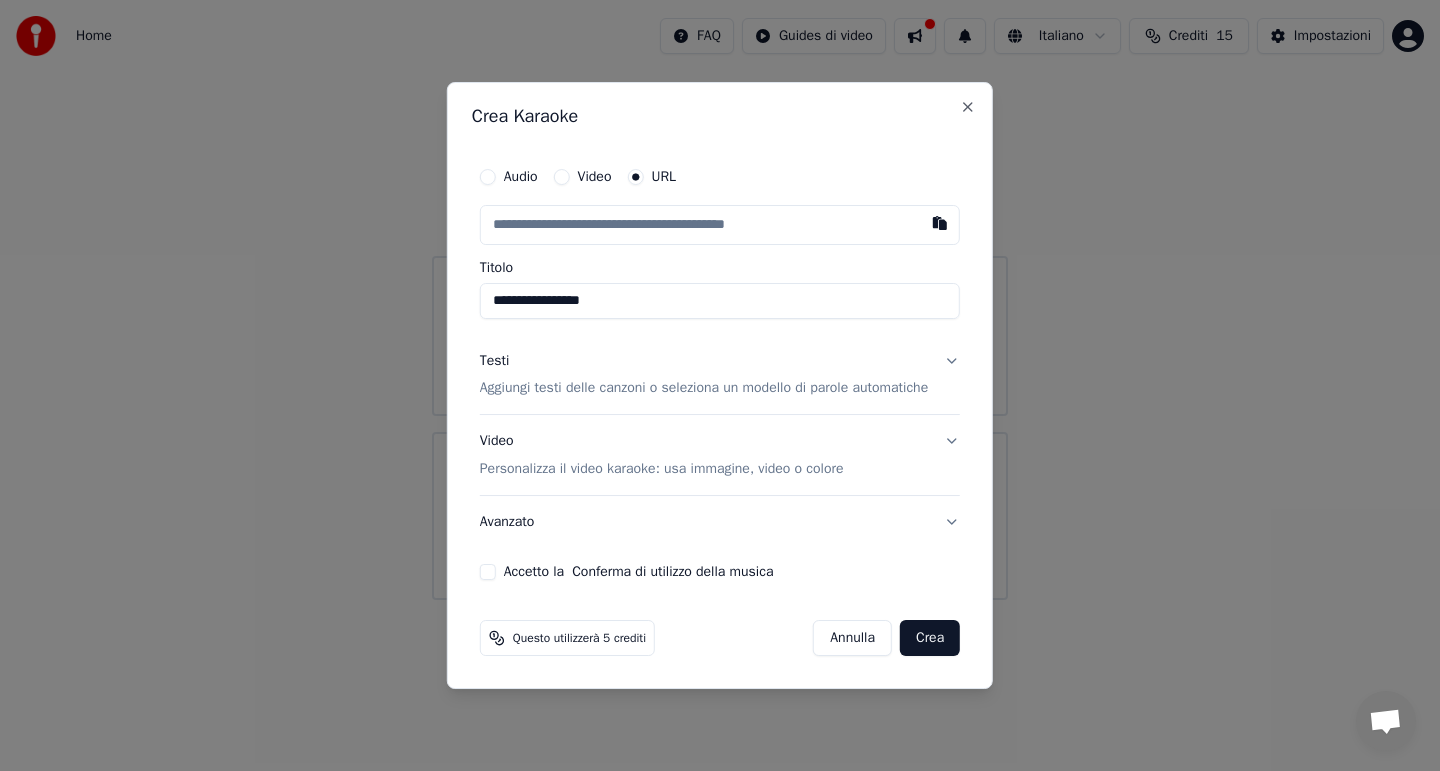 click on "**********" at bounding box center [720, 301] 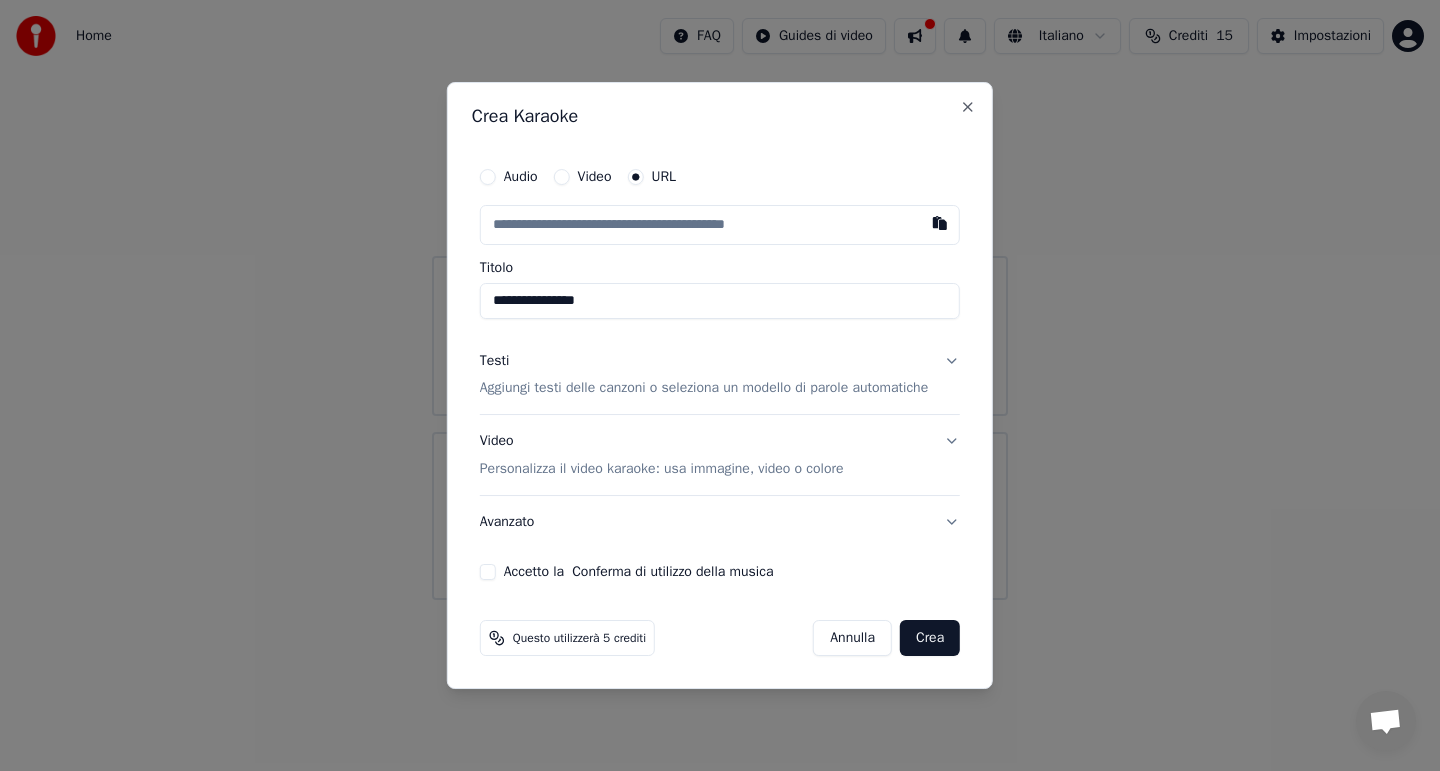 type on "**********" 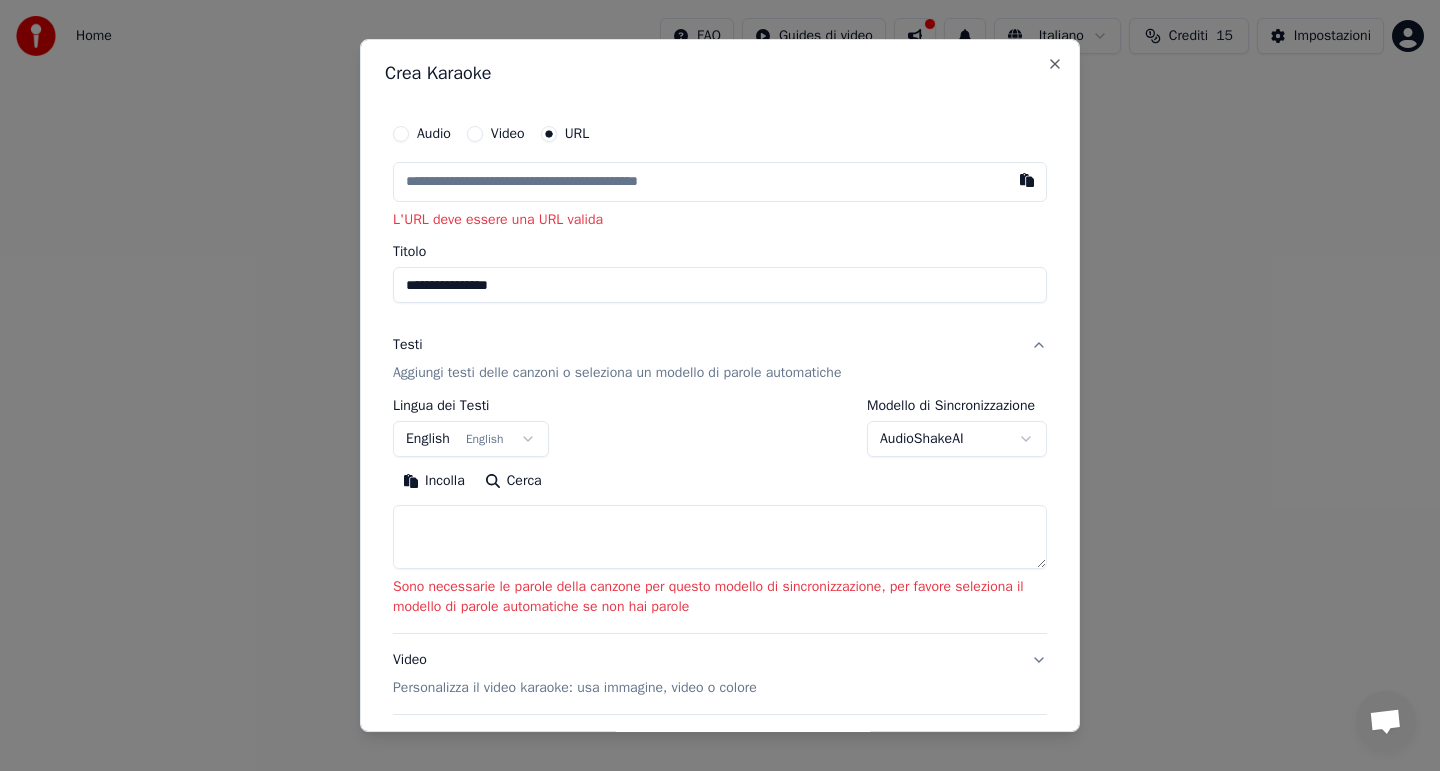 click at bounding box center (720, 182) 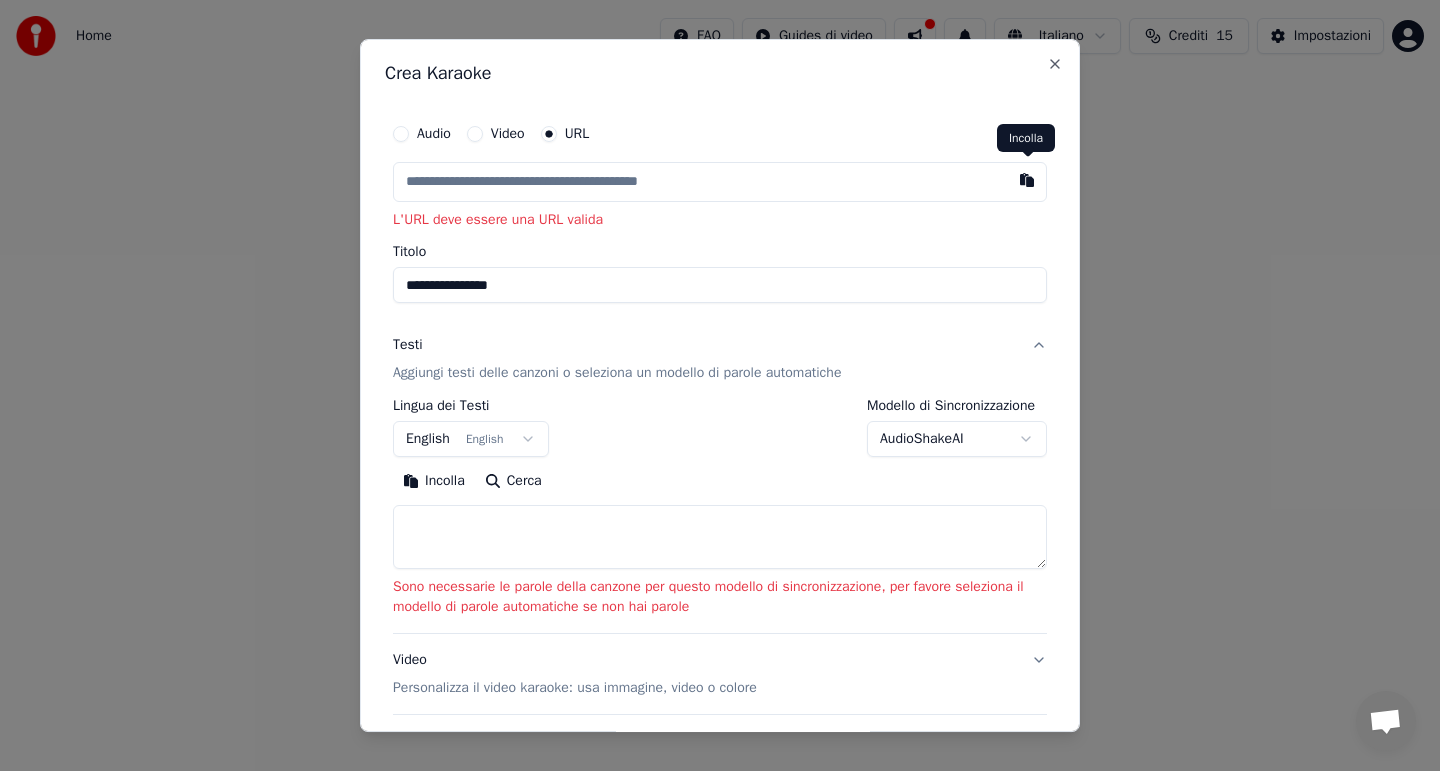 click at bounding box center [1027, 180] 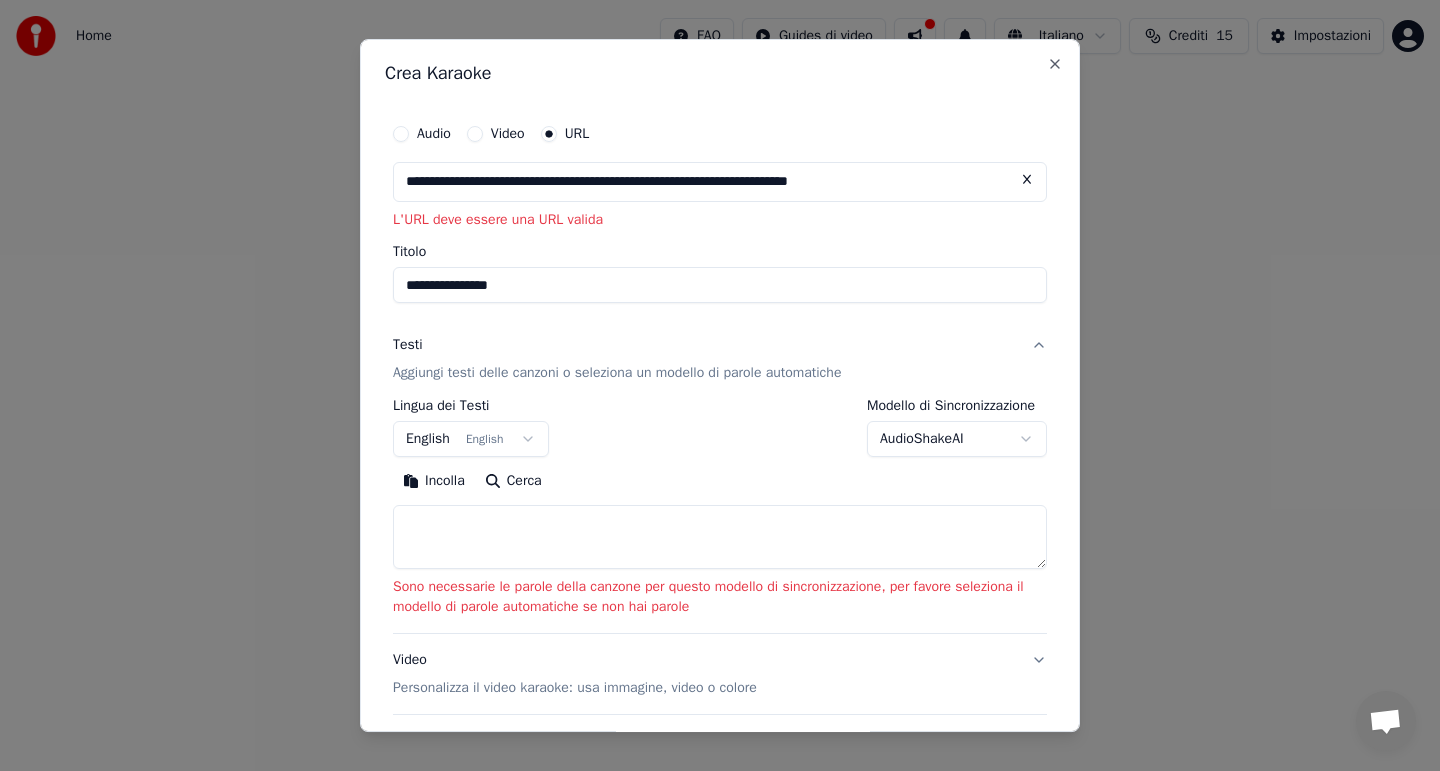 click on "Lingua dei Testi" at bounding box center [471, 407] 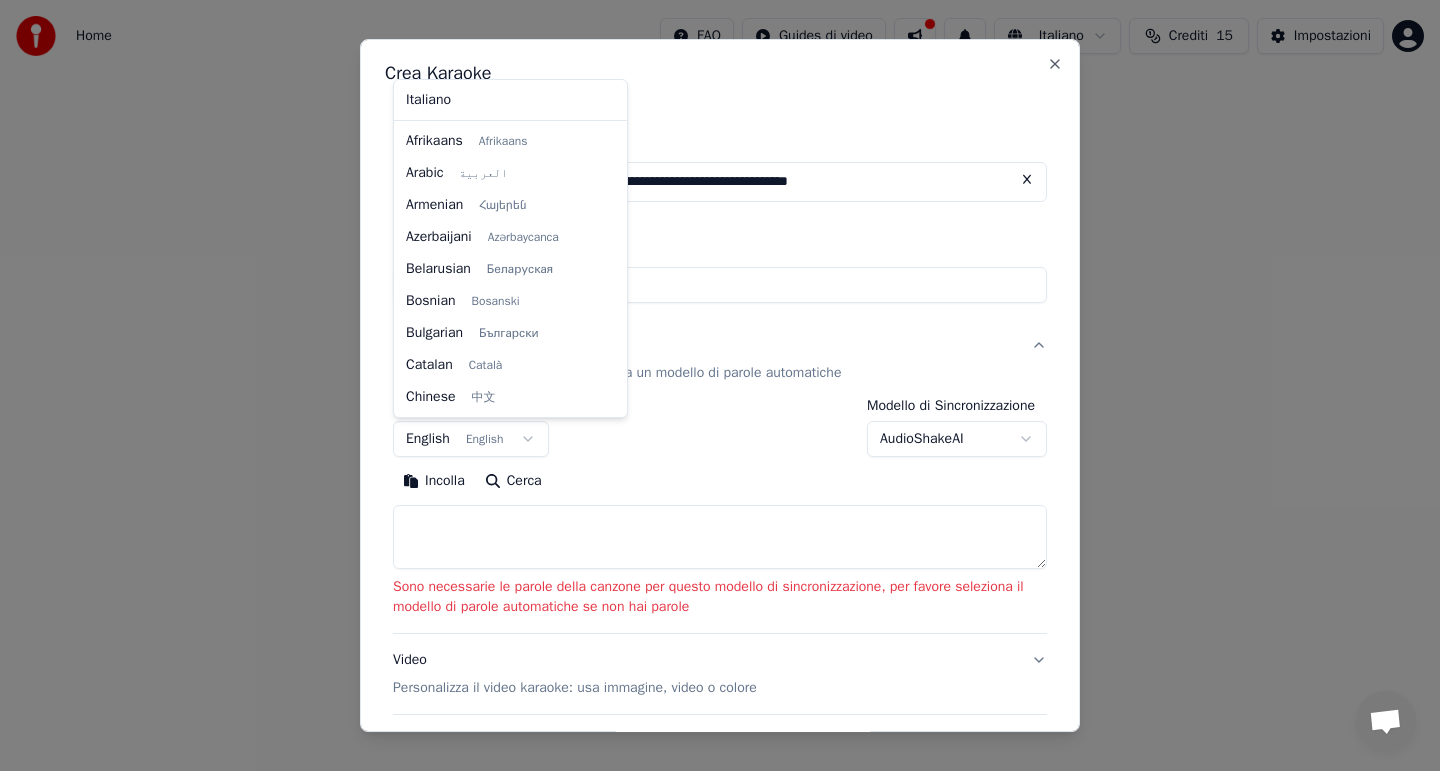 scroll, scrollTop: 160, scrollLeft: 0, axis: vertical 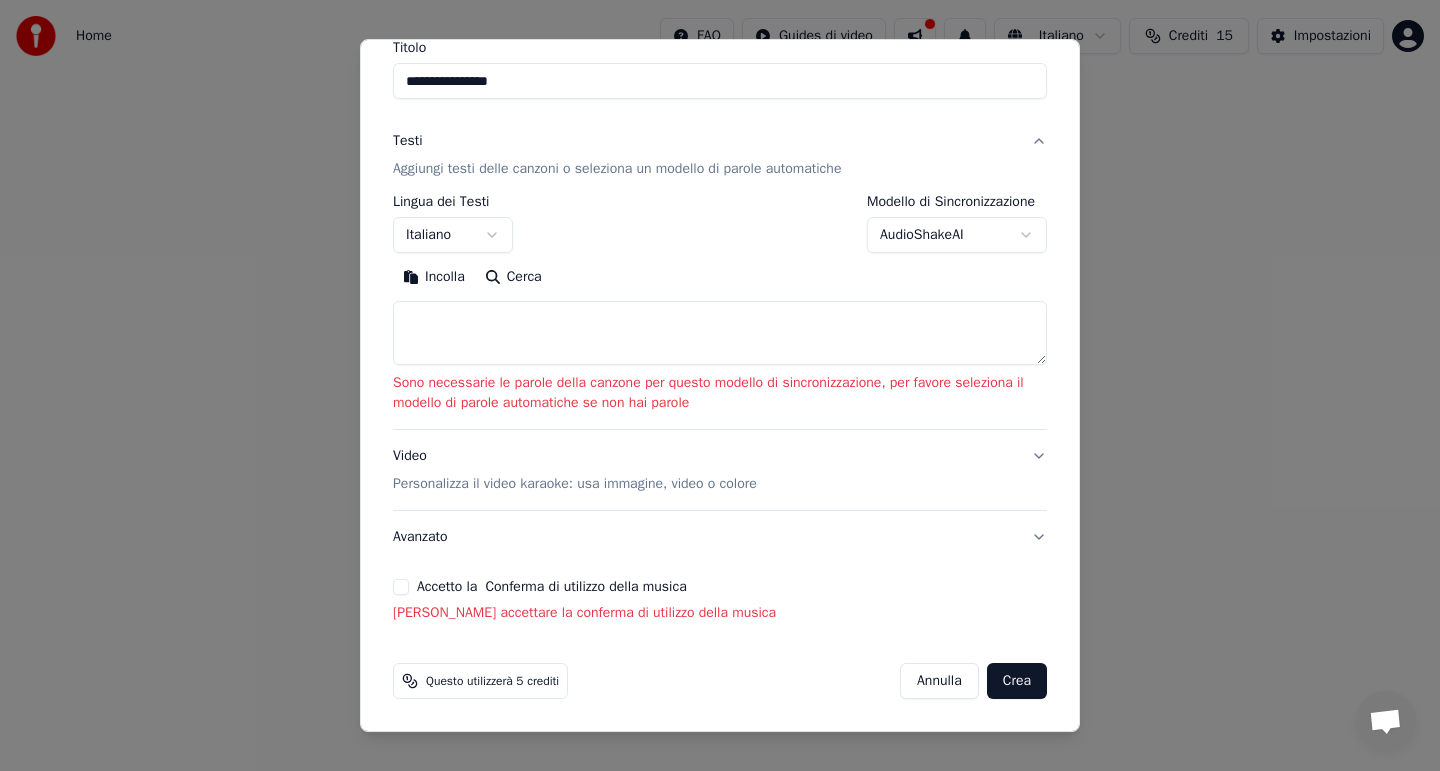 click on "Crea" at bounding box center [1017, 681] 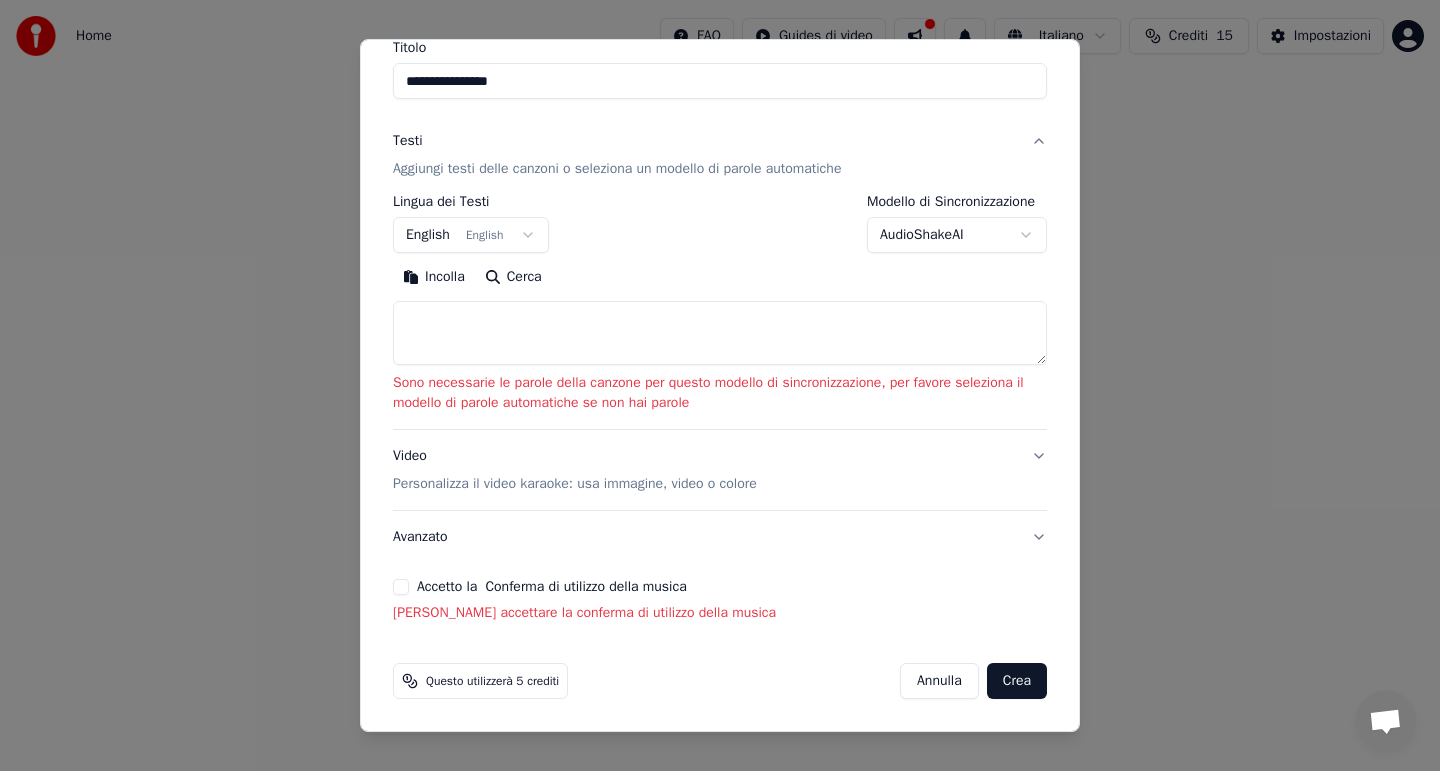 click on "English English" at bounding box center (471, 236) 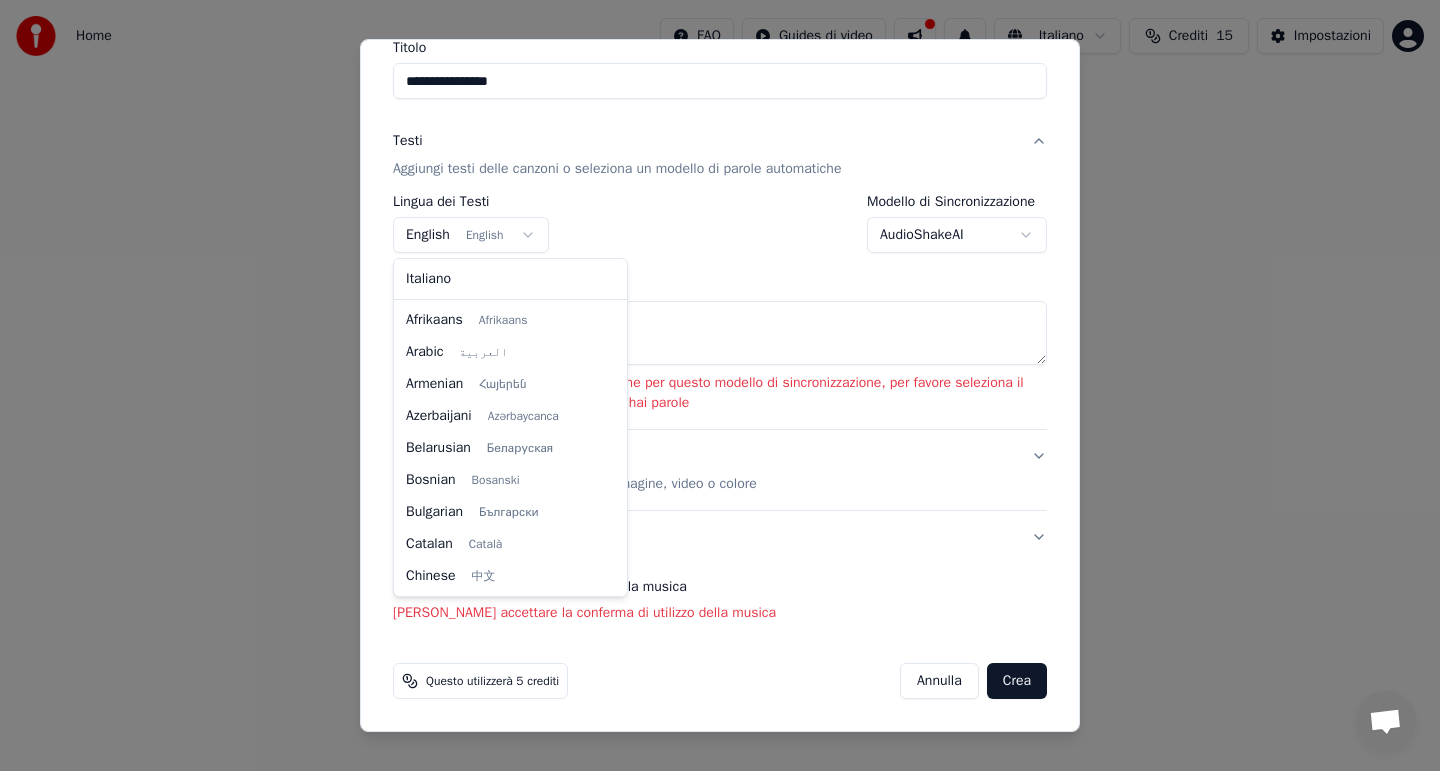 scroll, scrollTop: 160, scrollLeft: 0, axis: vertical 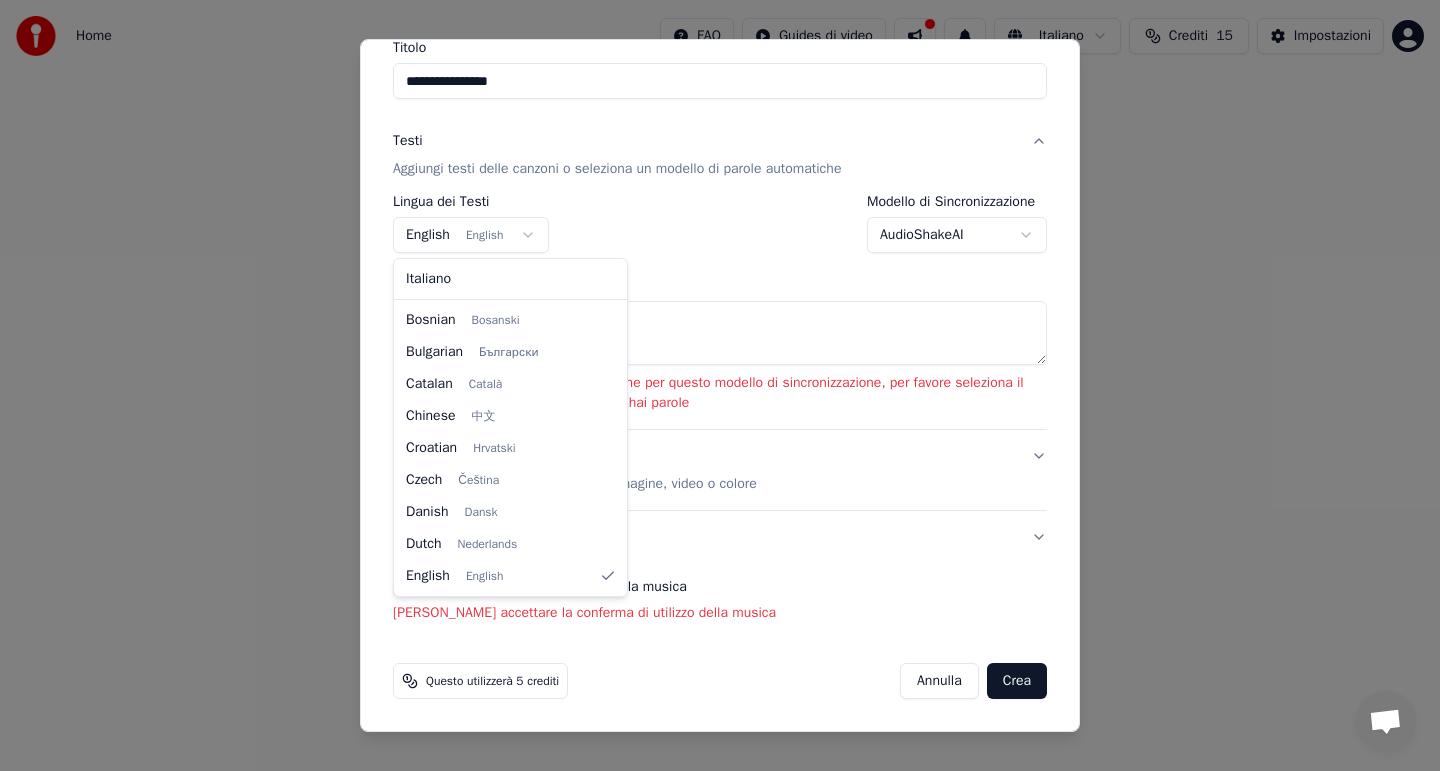 select on "**" 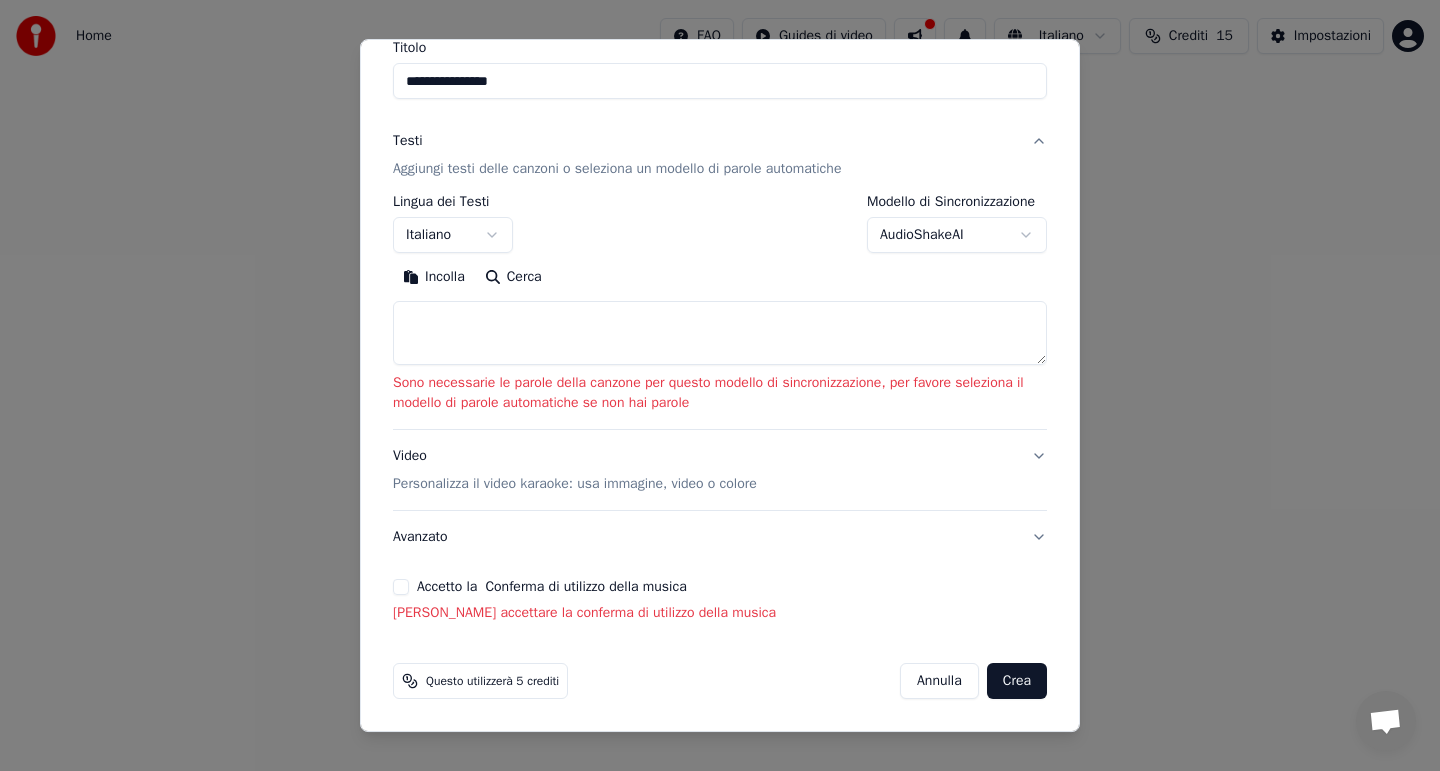type 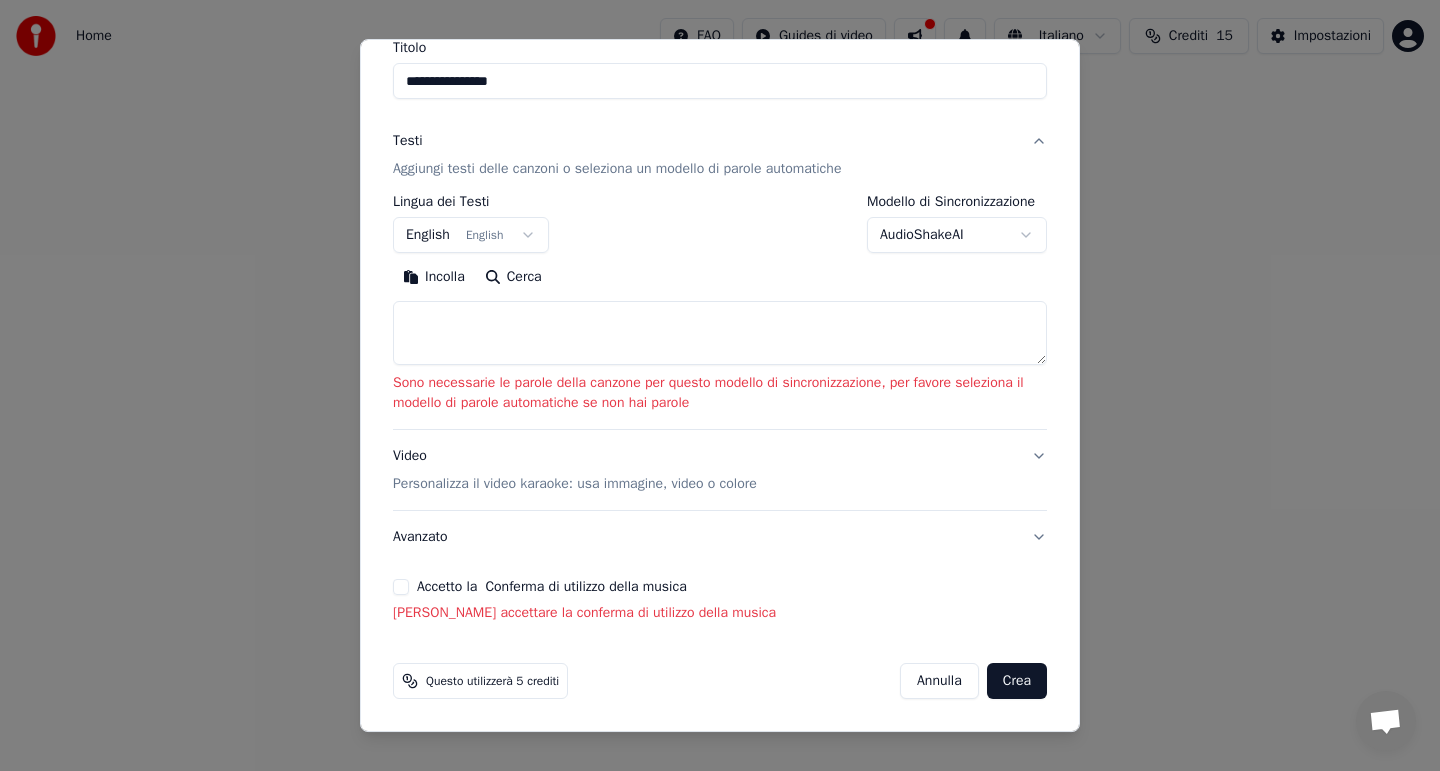 click on "Accetto la   Conferma di utilizzo della musica" at bounding box center (401, 587) 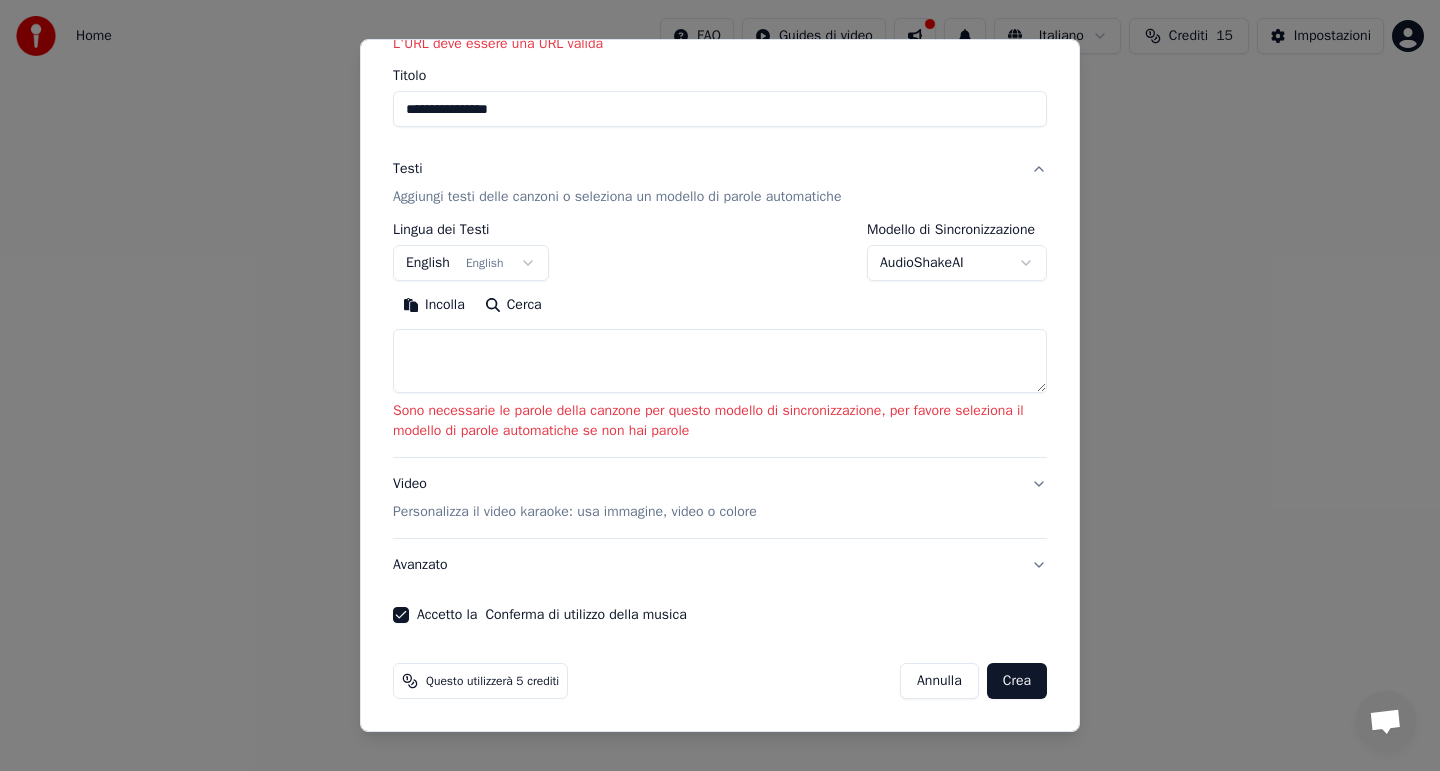 click on "Crea" at bounding box center [1017, 681] 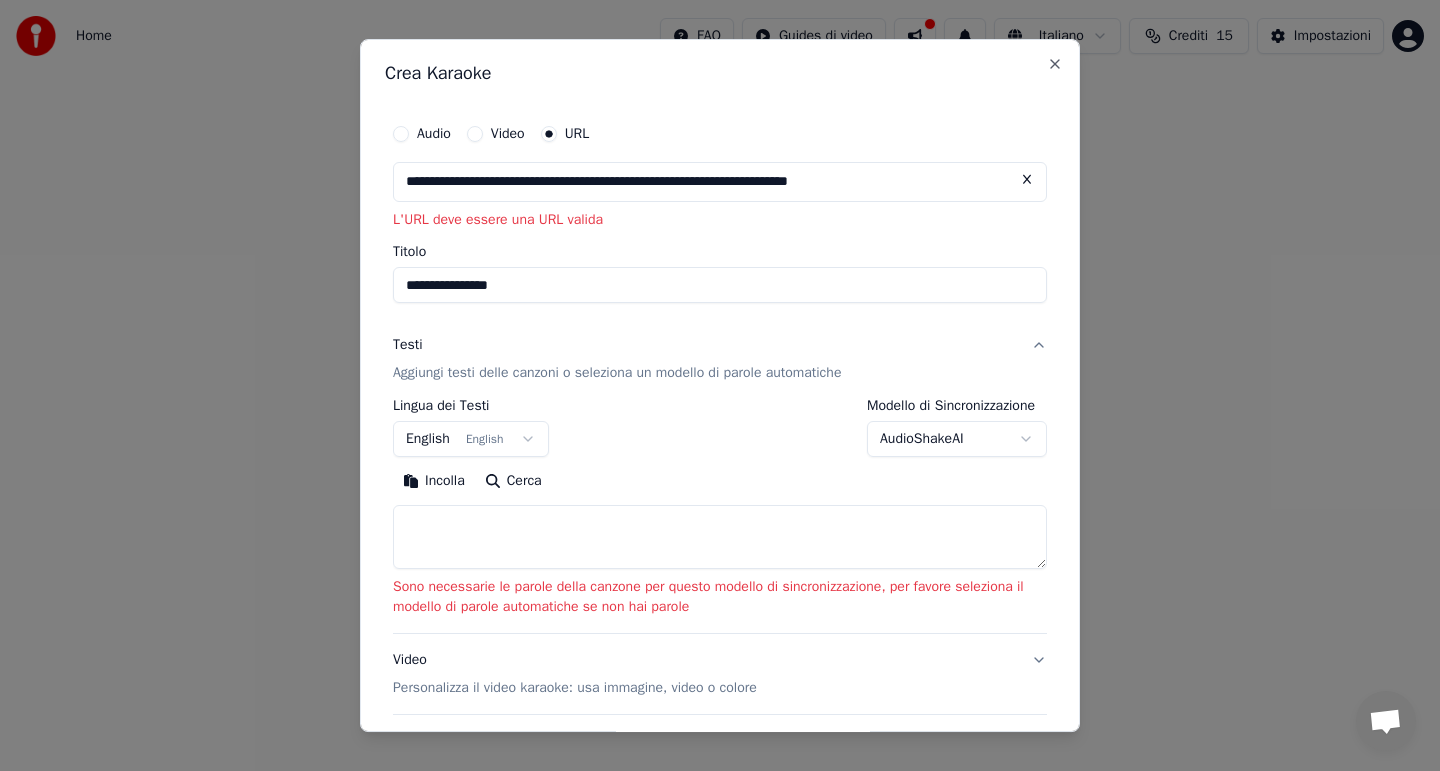 drag, startPoint x: 581, startPoint y: 291, endPoint x: 18, endPoint y: 243, distance: 565.0425 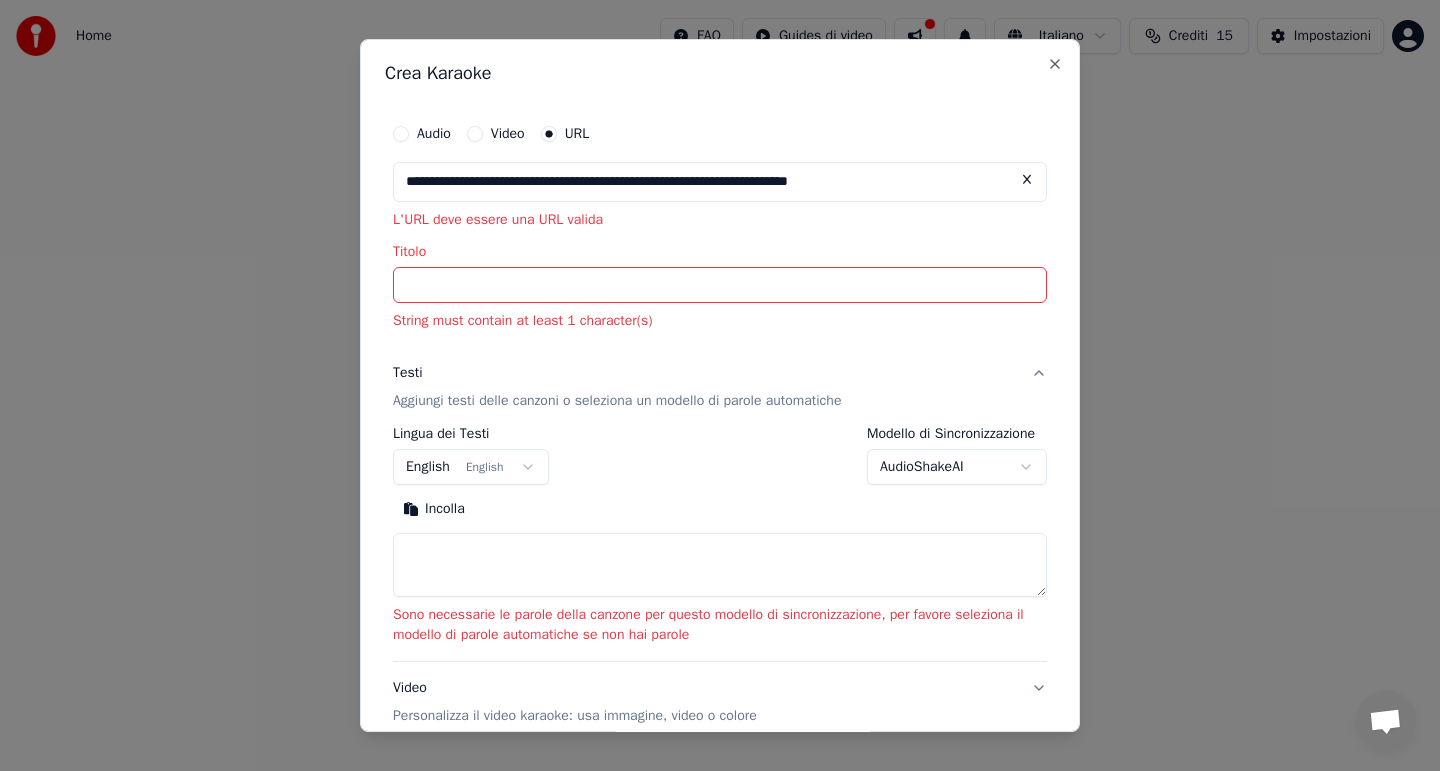 type 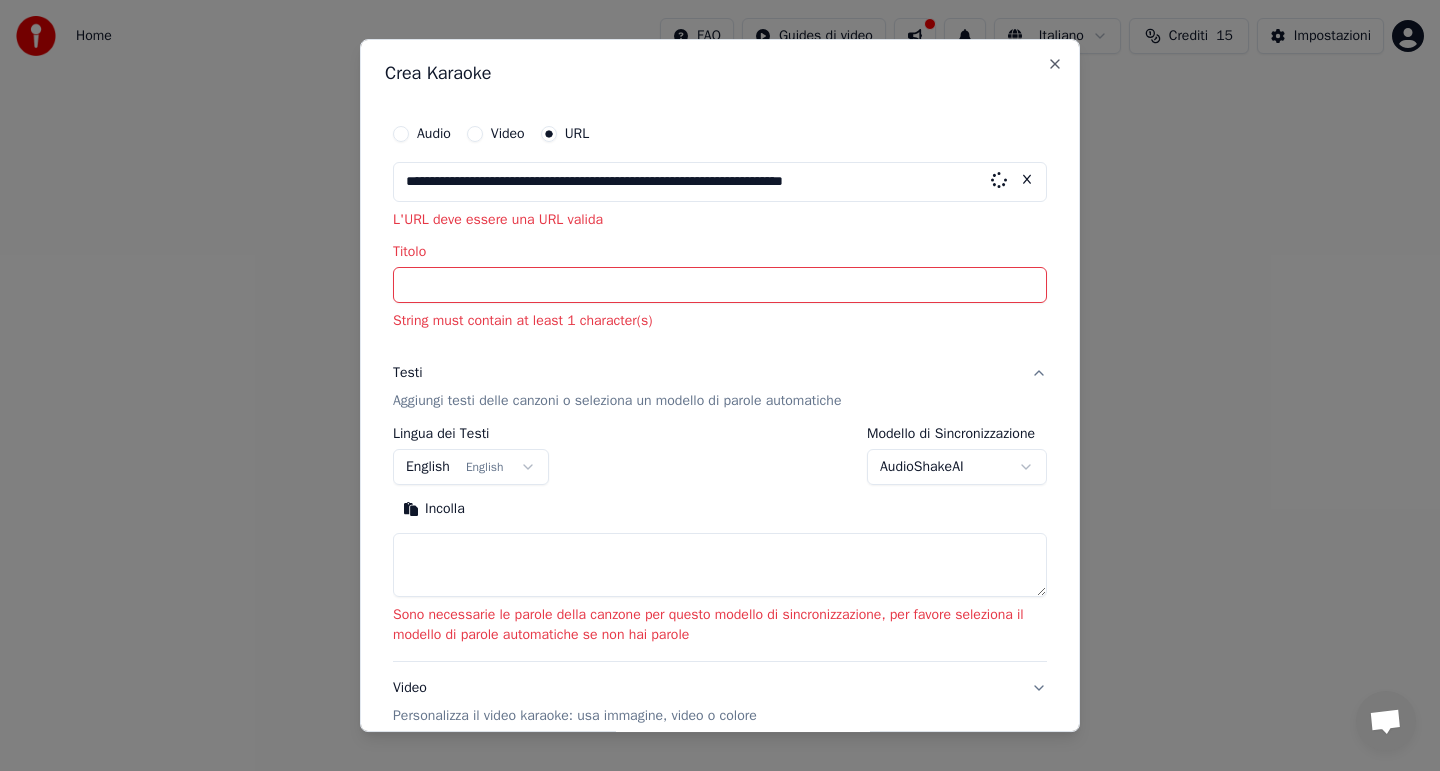 type on "**********" 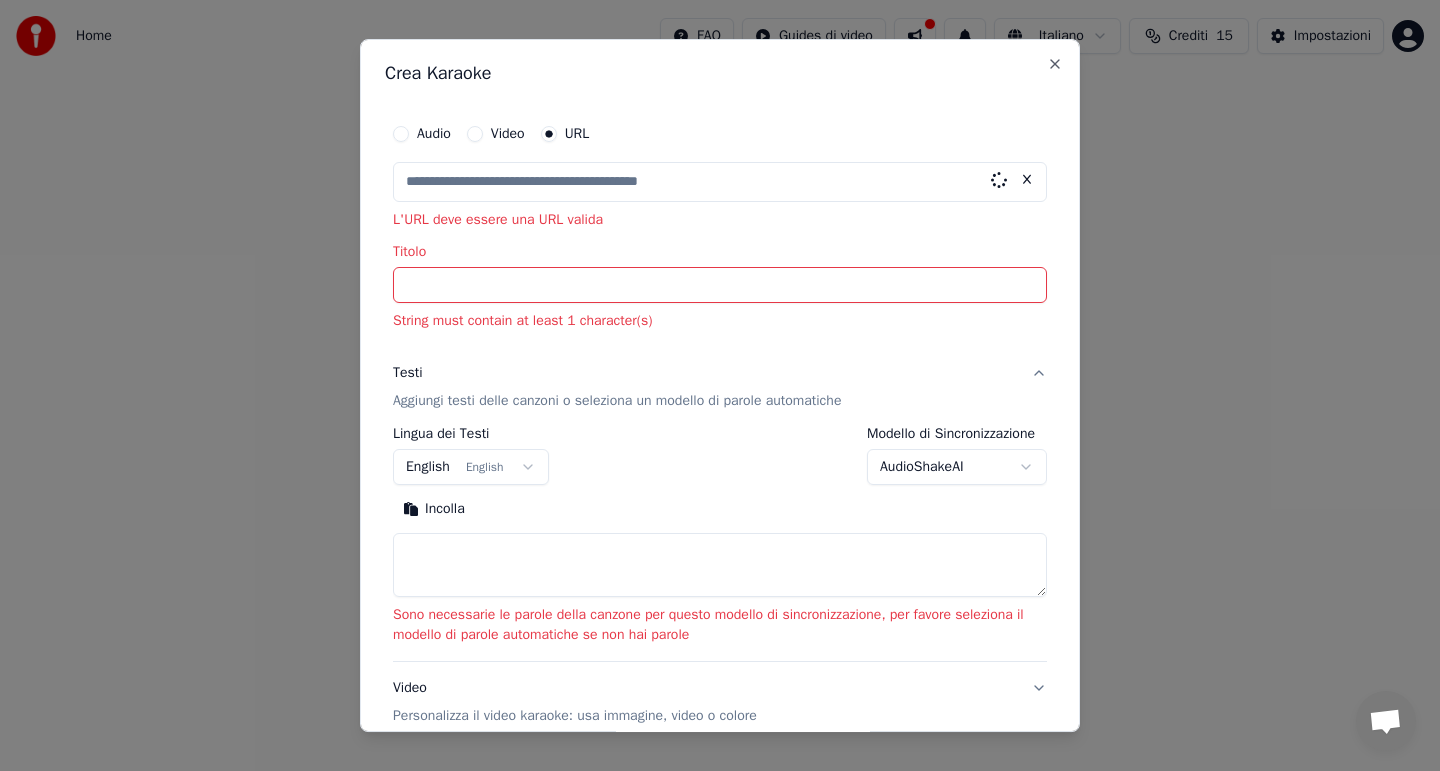 click at bounding box center (1027, 180) 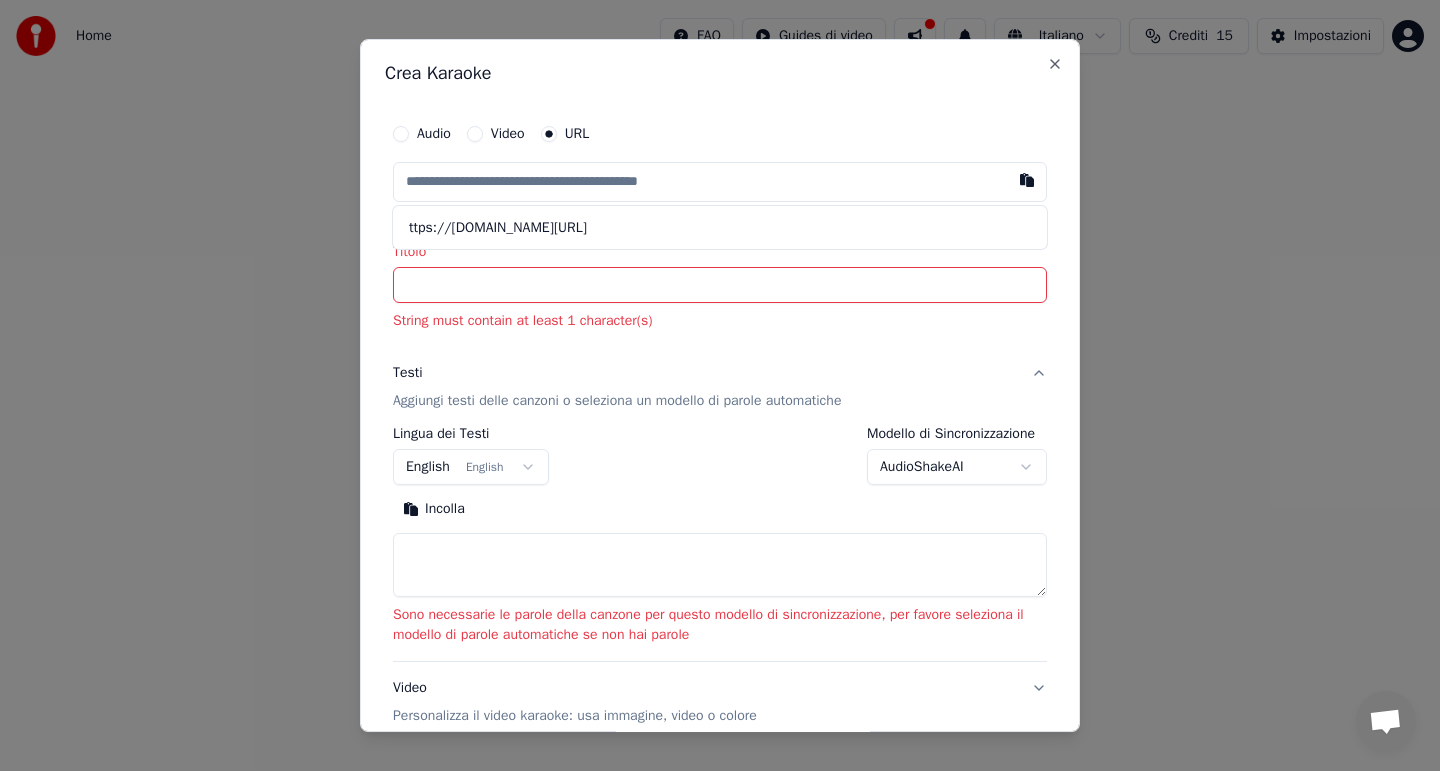 click at bounding box center [720, 182] 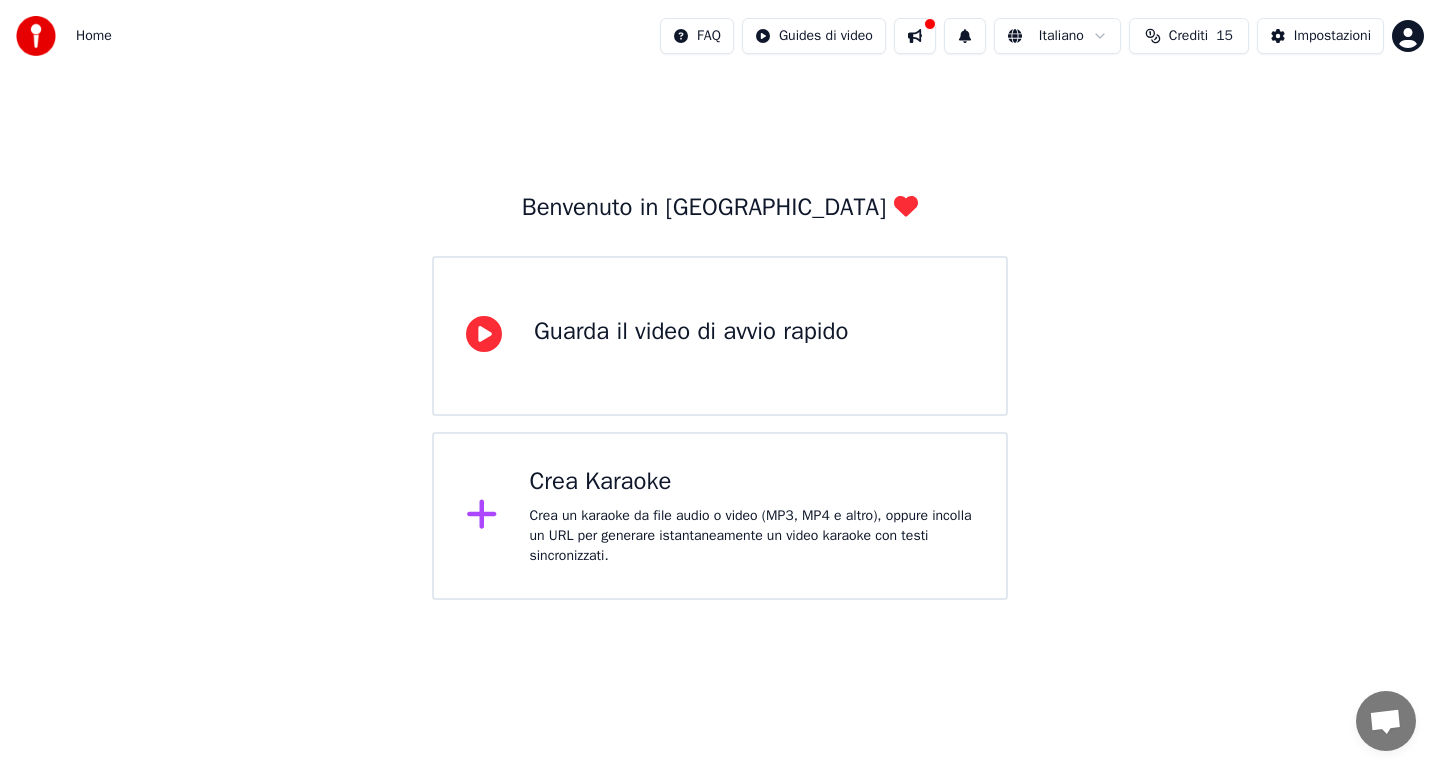 click on "Crea un karaoke da file audio o video (MP3, MP4 e altro), oppure incolla un URL per generare istantaneamente un video karaoke con testi sincronizzati." at bounding box center (752, 536) 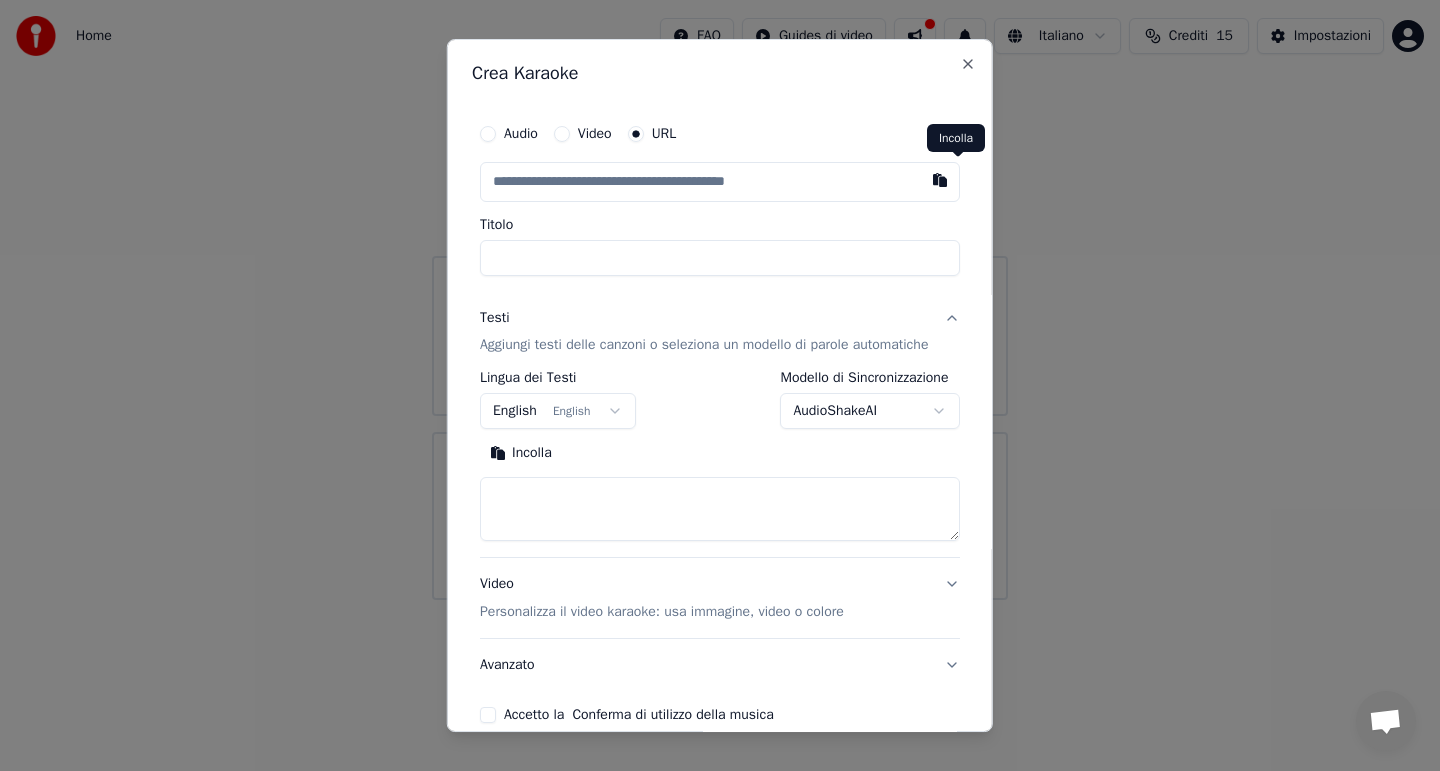 click at bounding box center [940, 180] 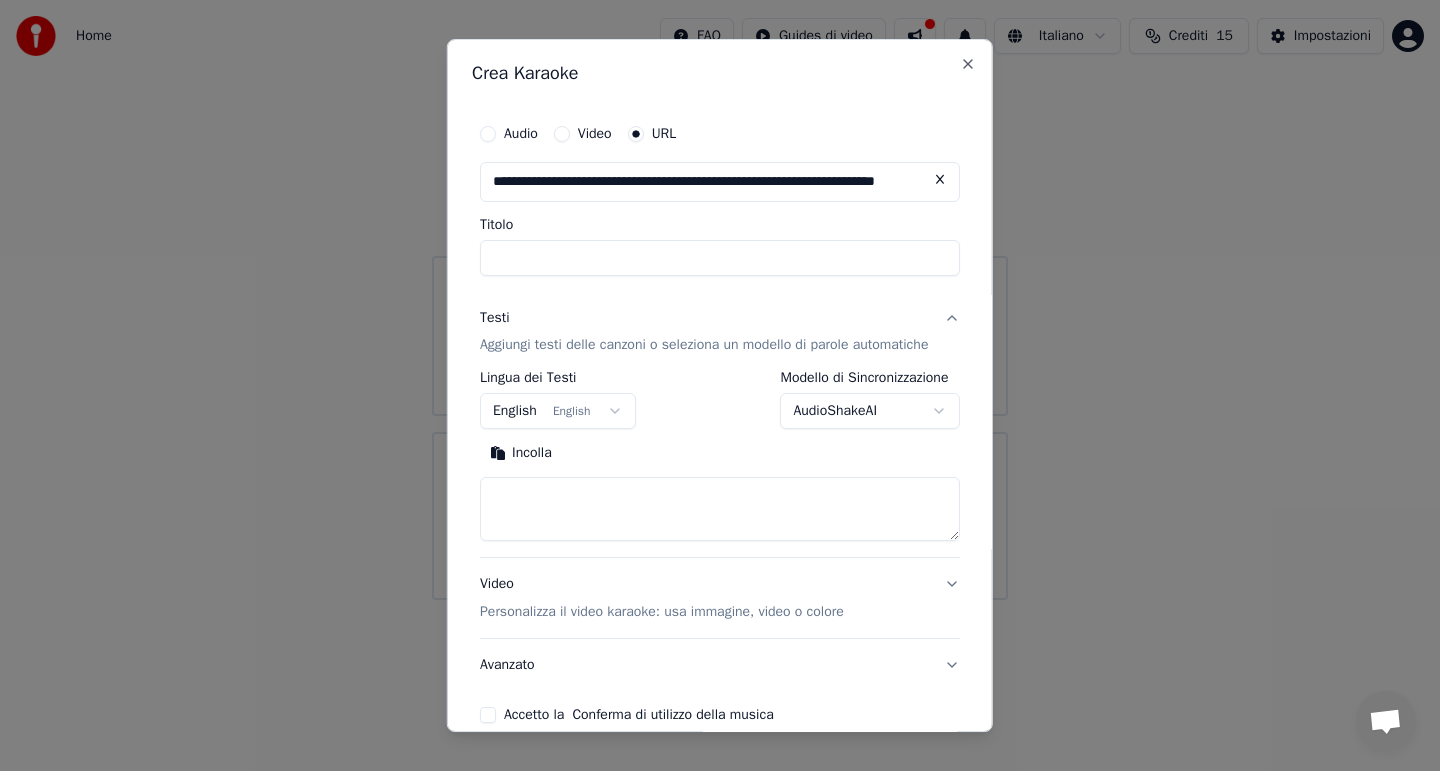 click on "**********" at bounding box center [720, 300] 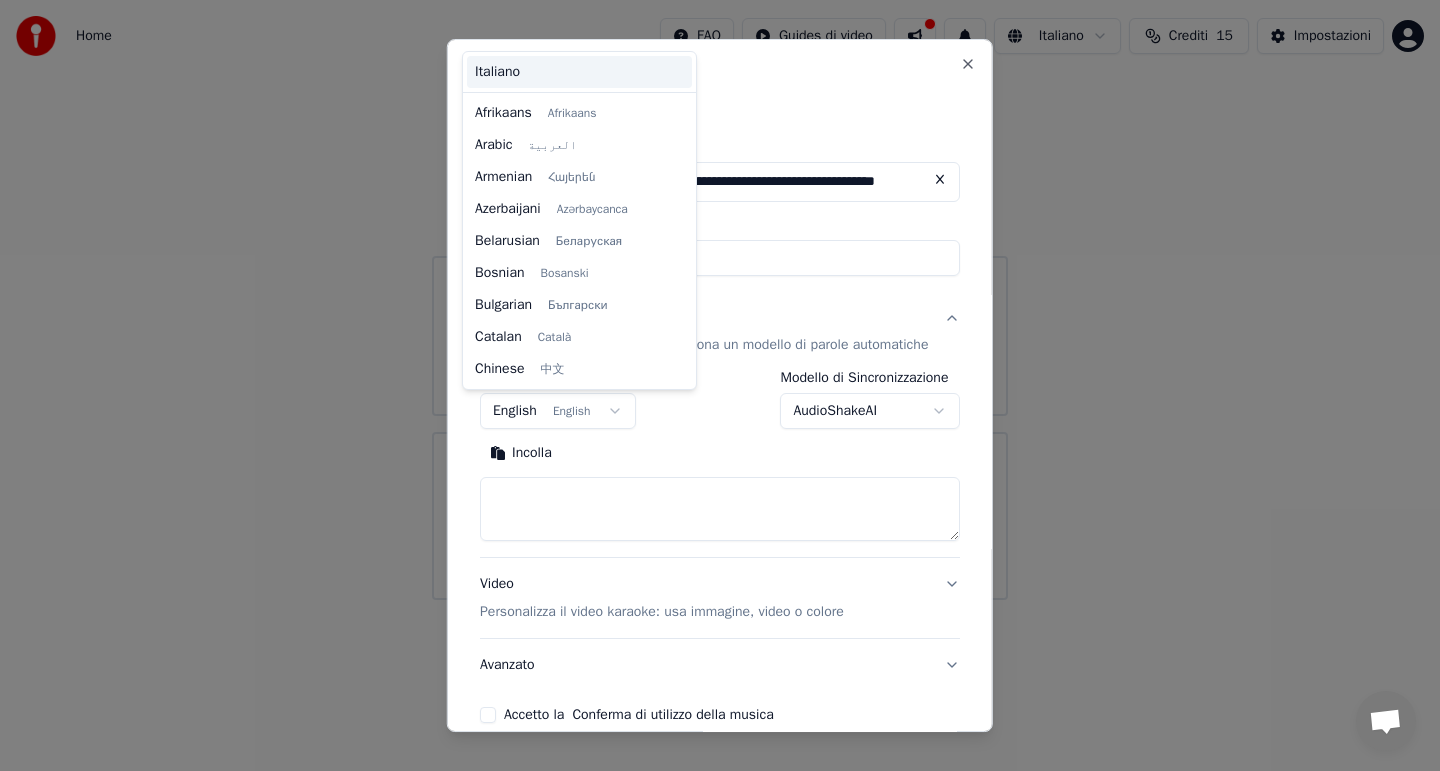 scroll, scrollTop: 160, scrollLeft: 0, axis: vertical 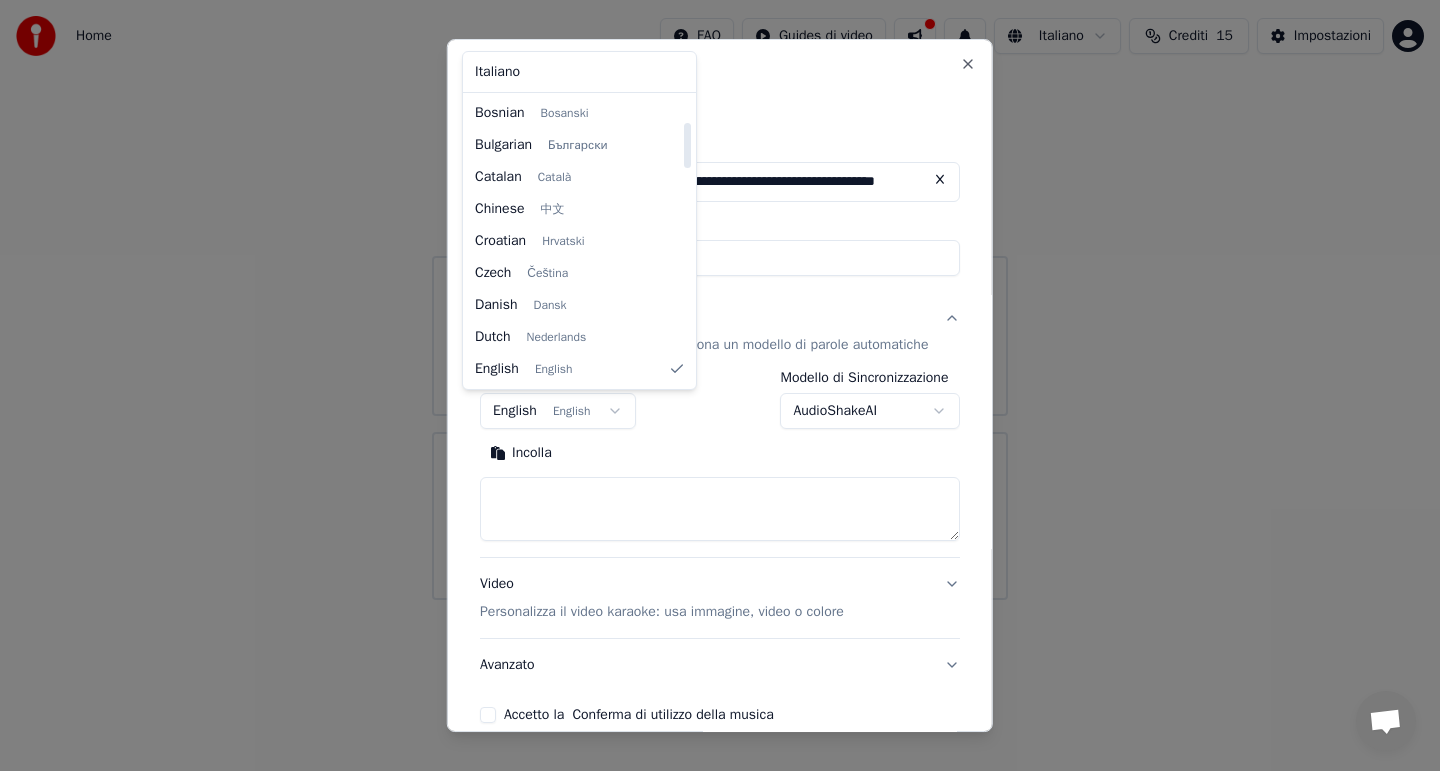 select on "**" 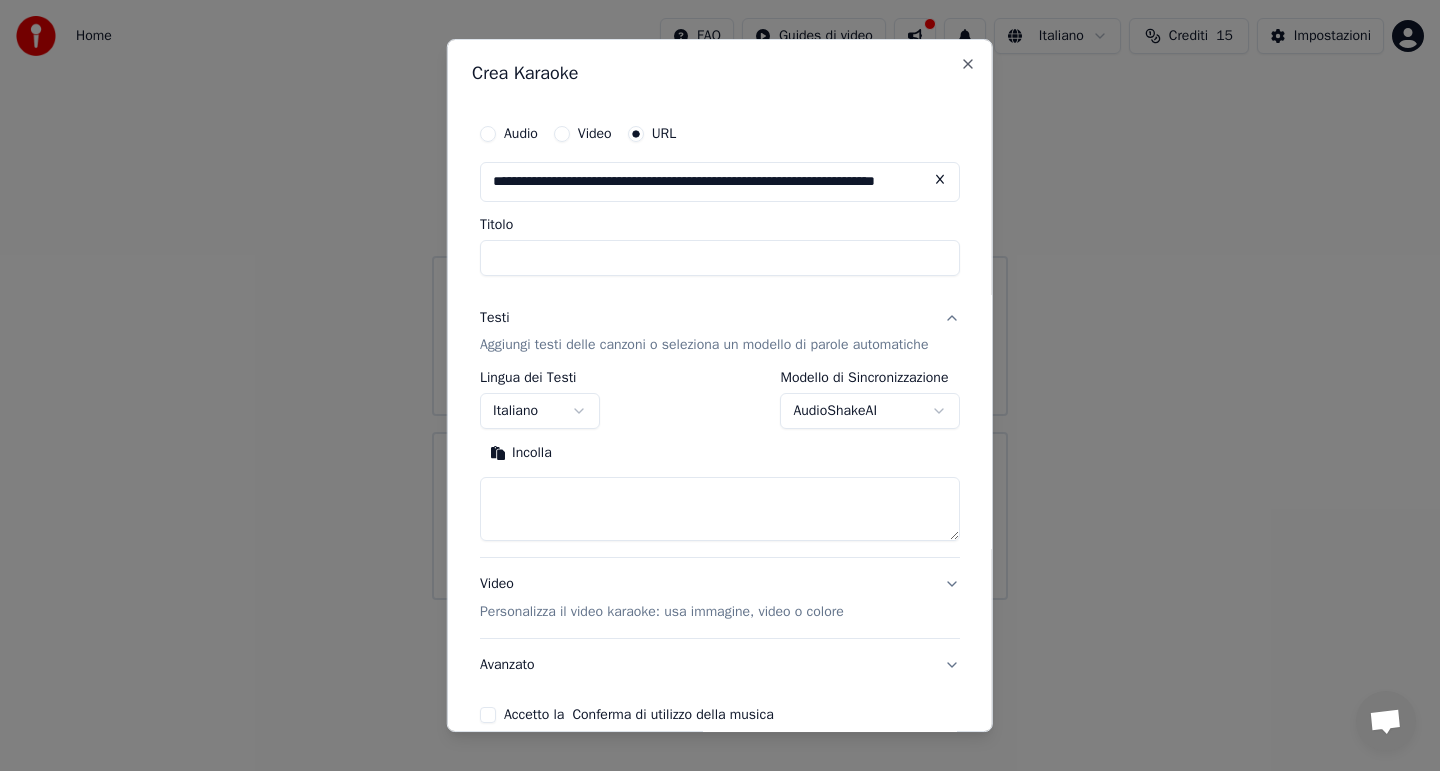 click on "Personalizza il video karaoke: usa immagine, video o colore" at bounding box center [662, 613] 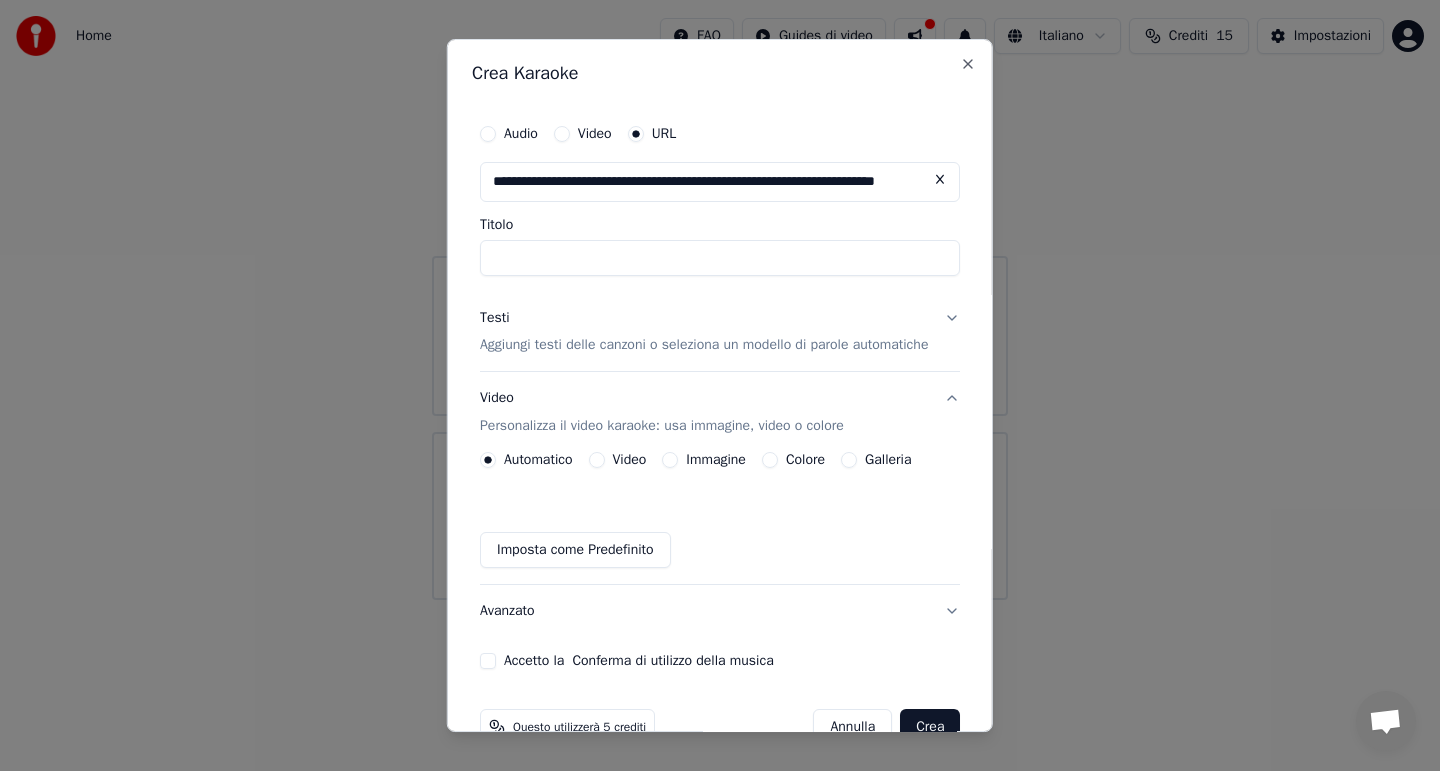 click on "Automatico Video Immagine Colore Galleria Imposta come Predefinito" at bounding box center [720, 510] 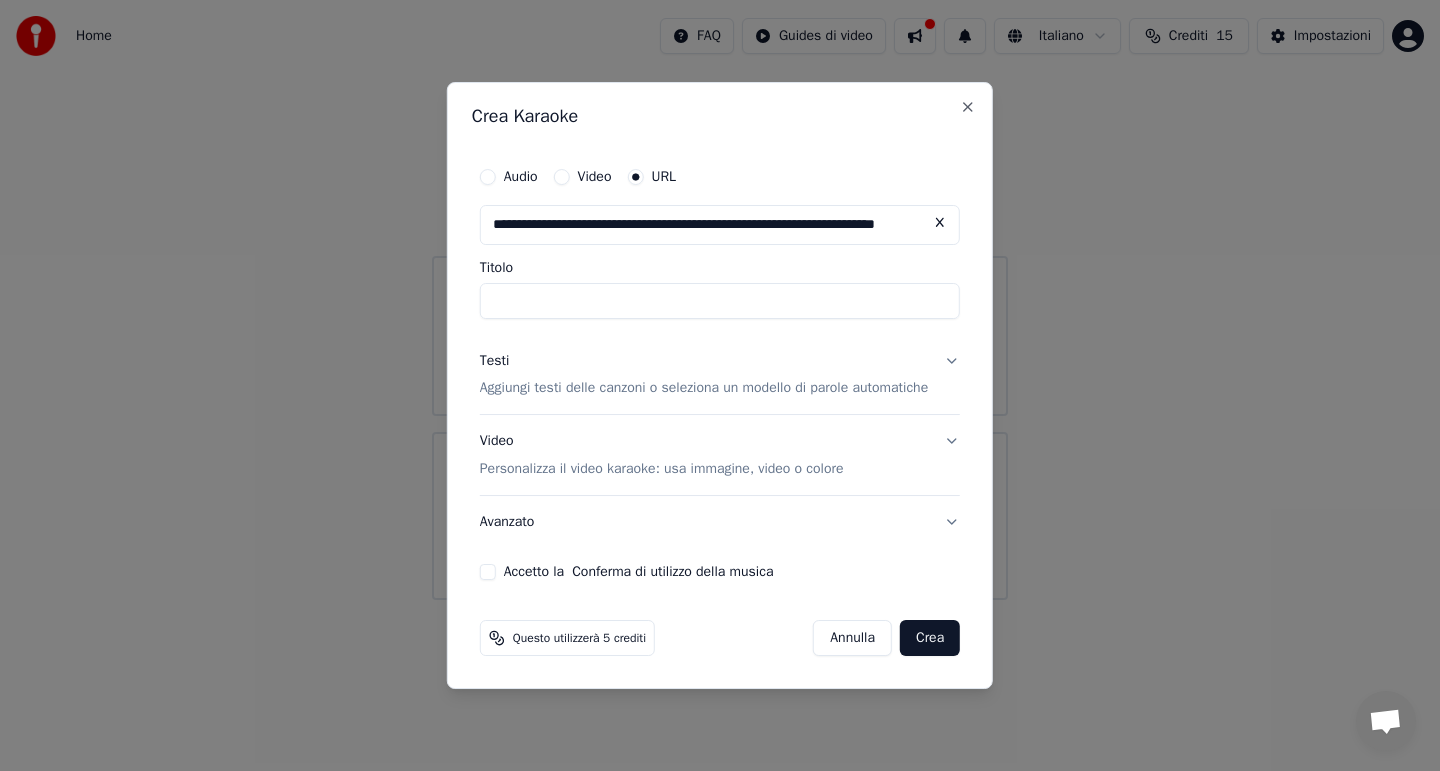 click on "Accetto la   Conferma di utilizzo della musica" at bounding box center [720, 572] 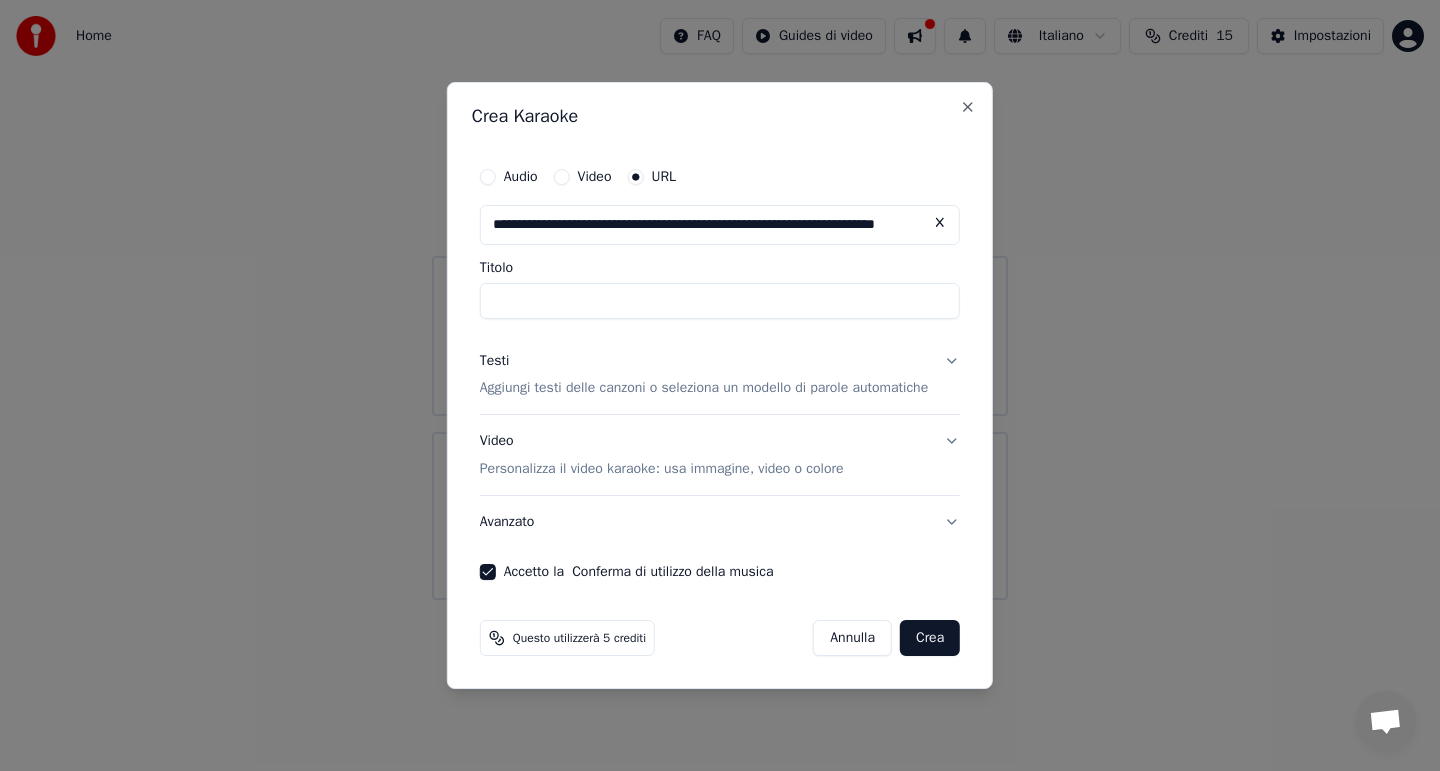 click on "Crea" at bounding box center [930, 638] 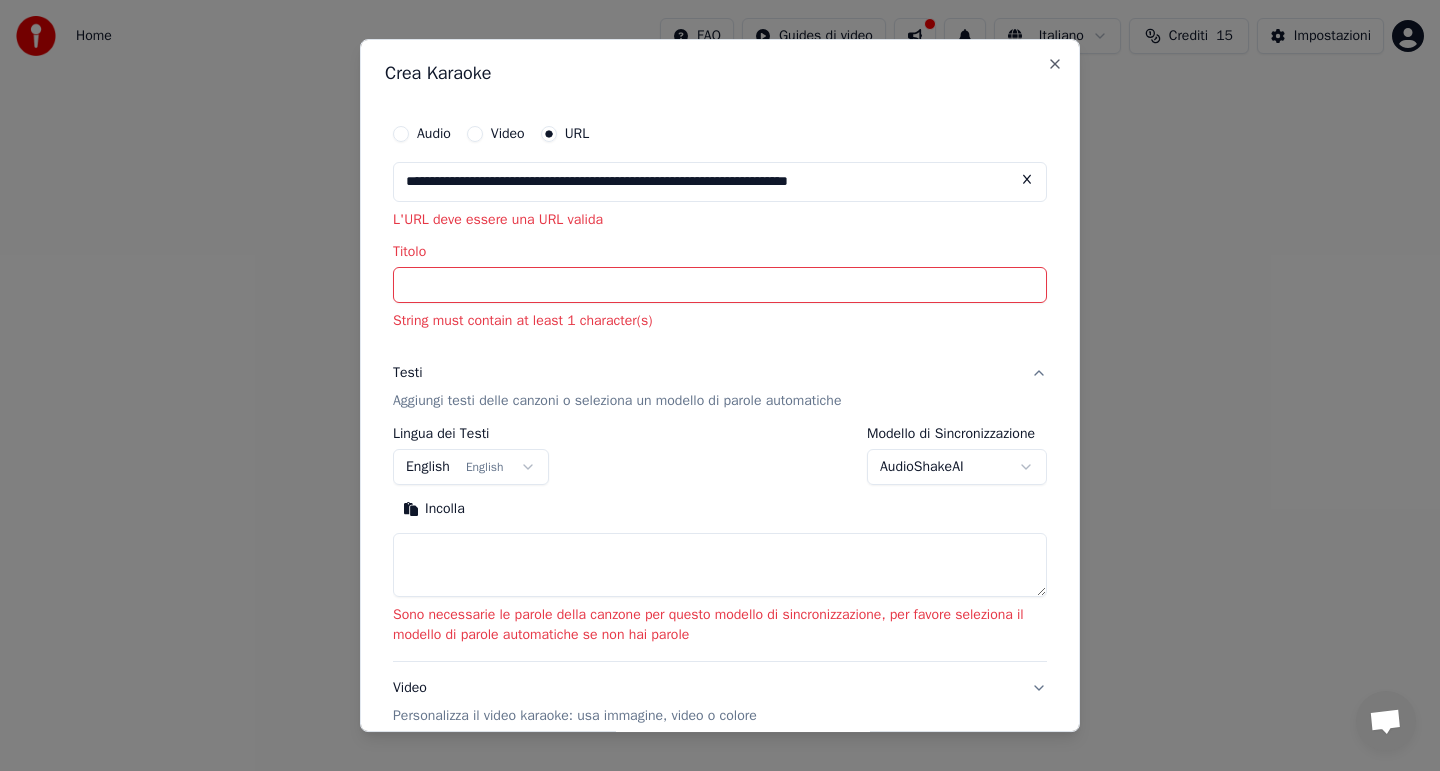 click on "Titolo" at bounding box center (720, 286) 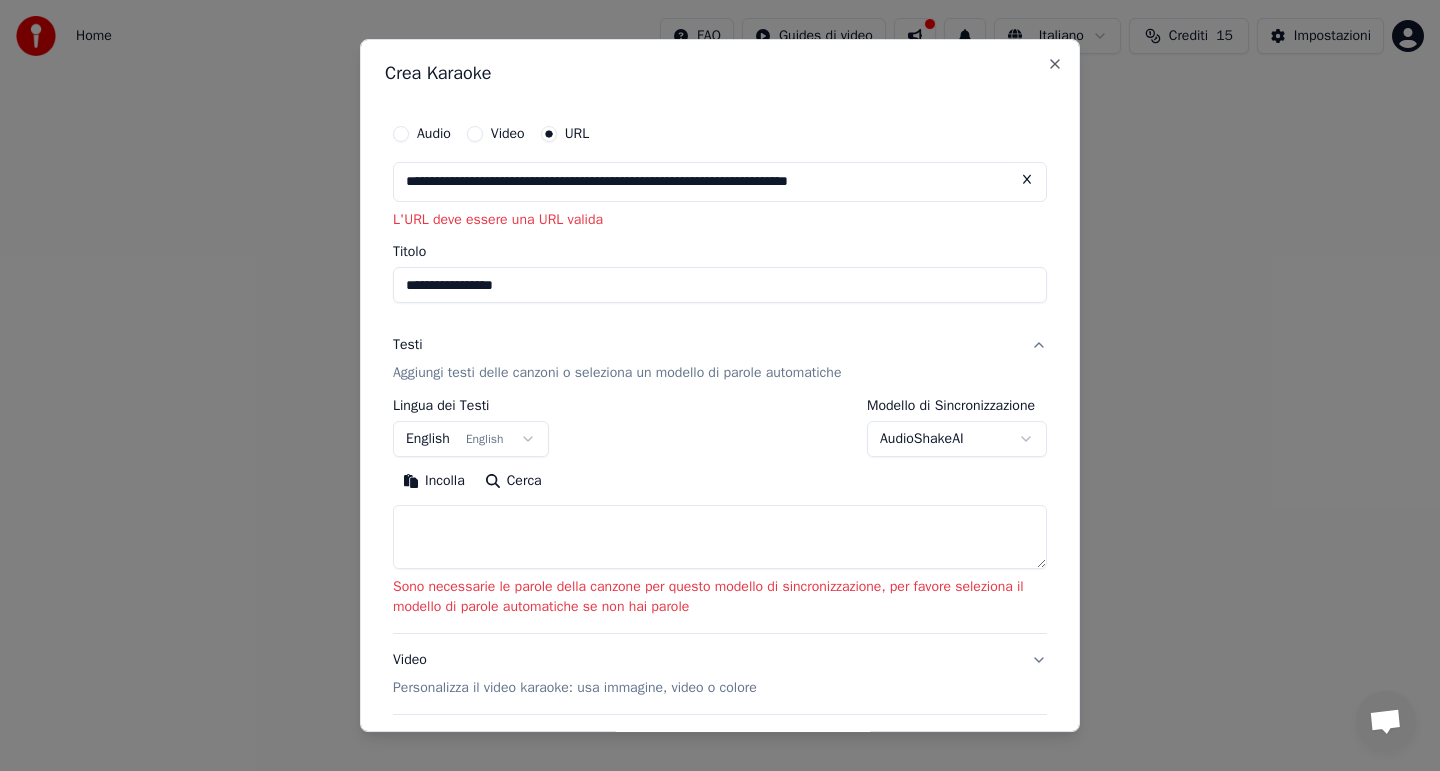 click on "**********" at bounding box center [720, 286] 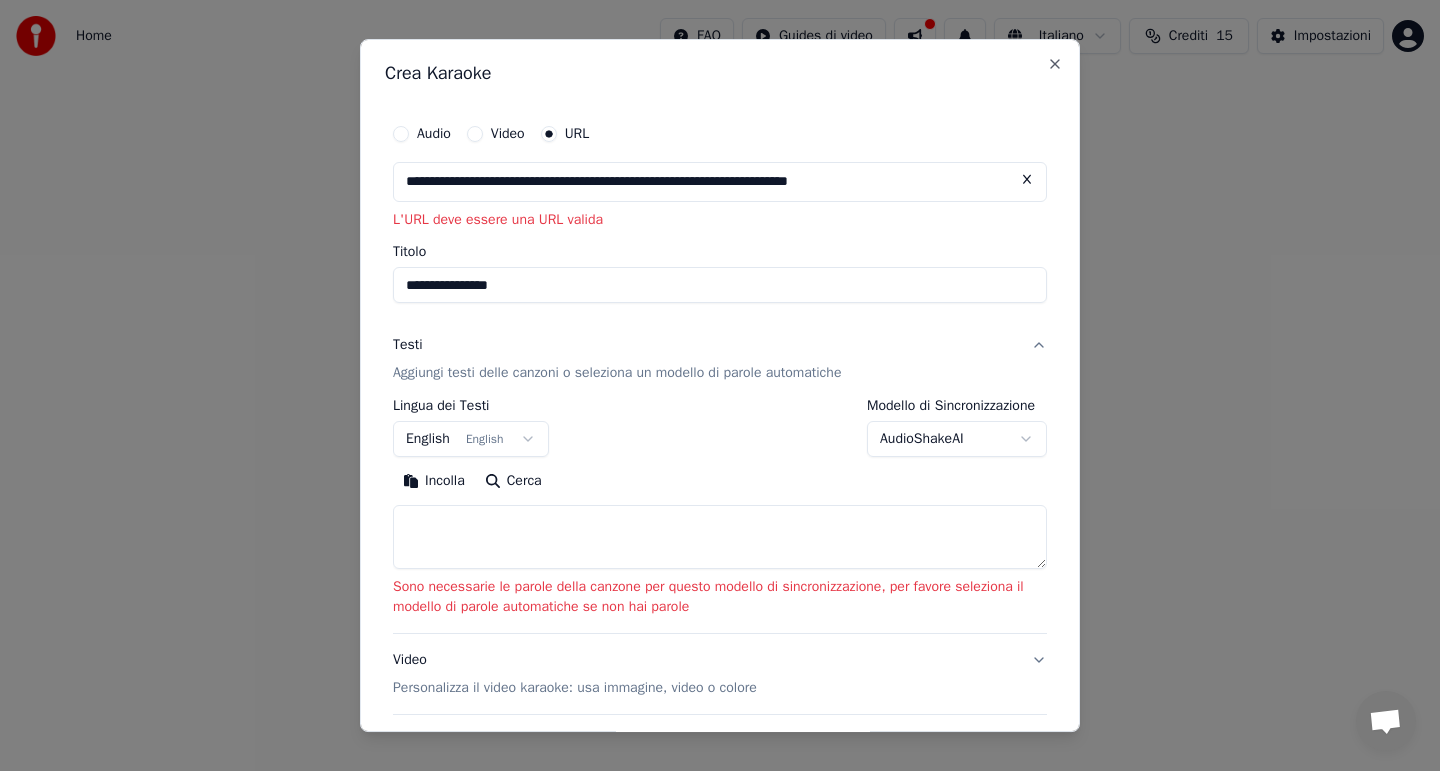 scroll, scrollTop: 176, scrollLeft: 0, axis: vertical 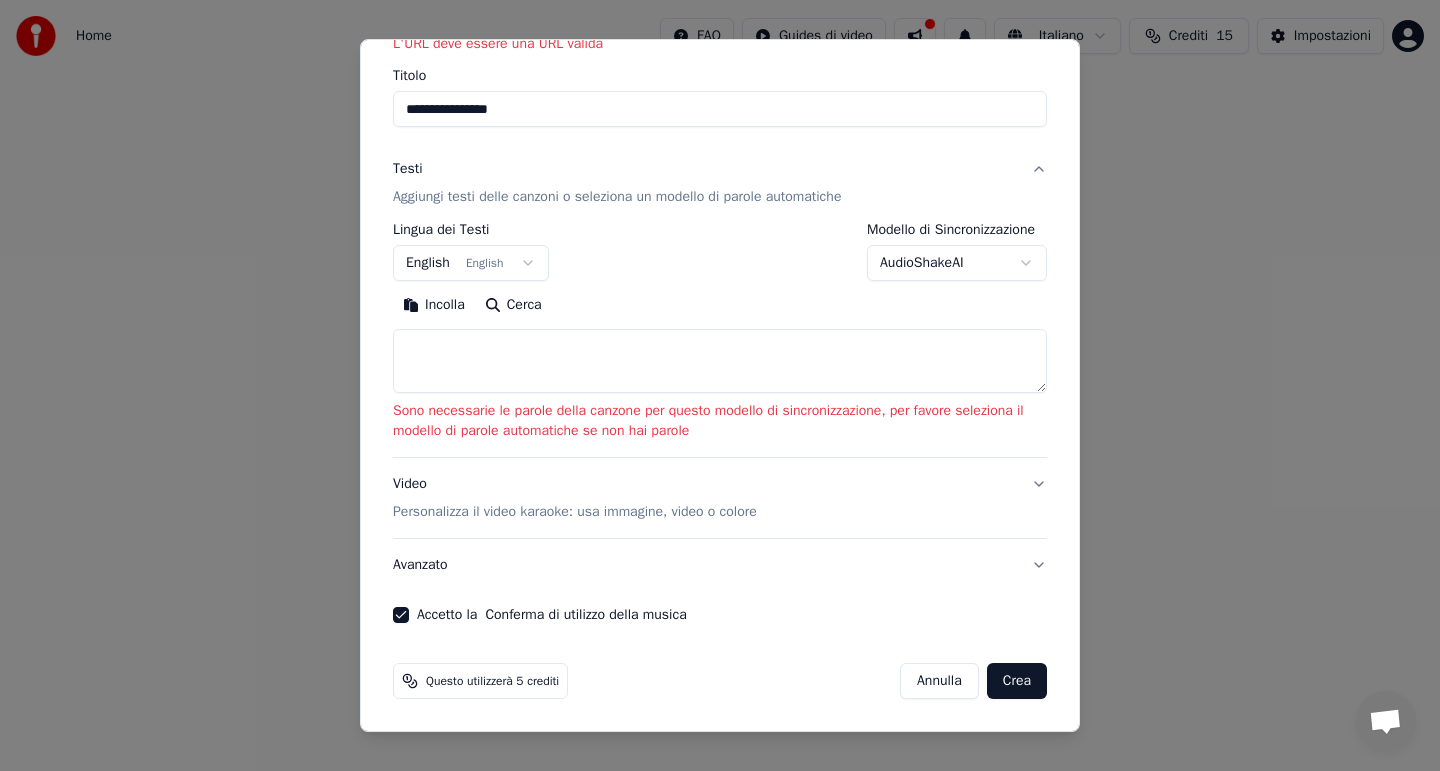 type on "**********" 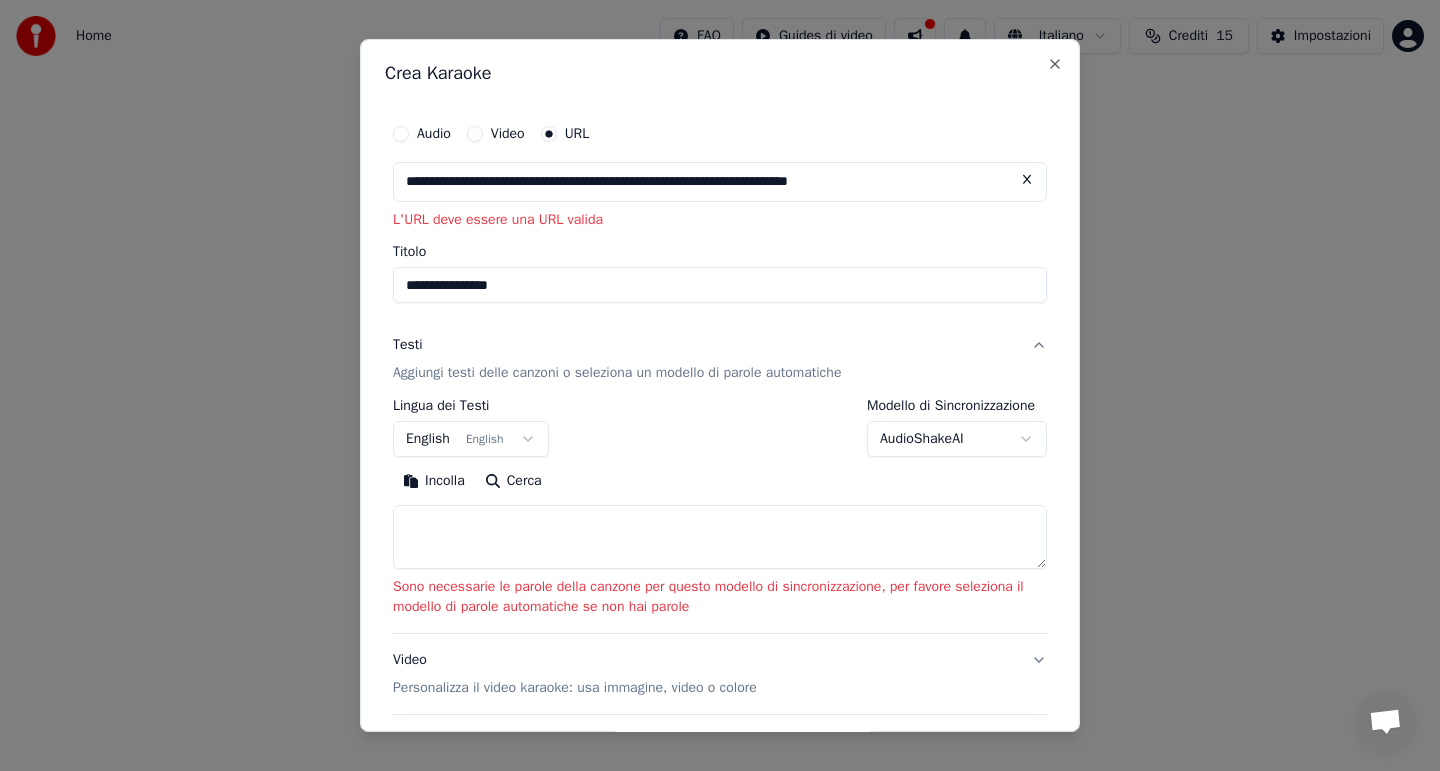 click on "Audio Video URL" at bounding box center (720, 134) 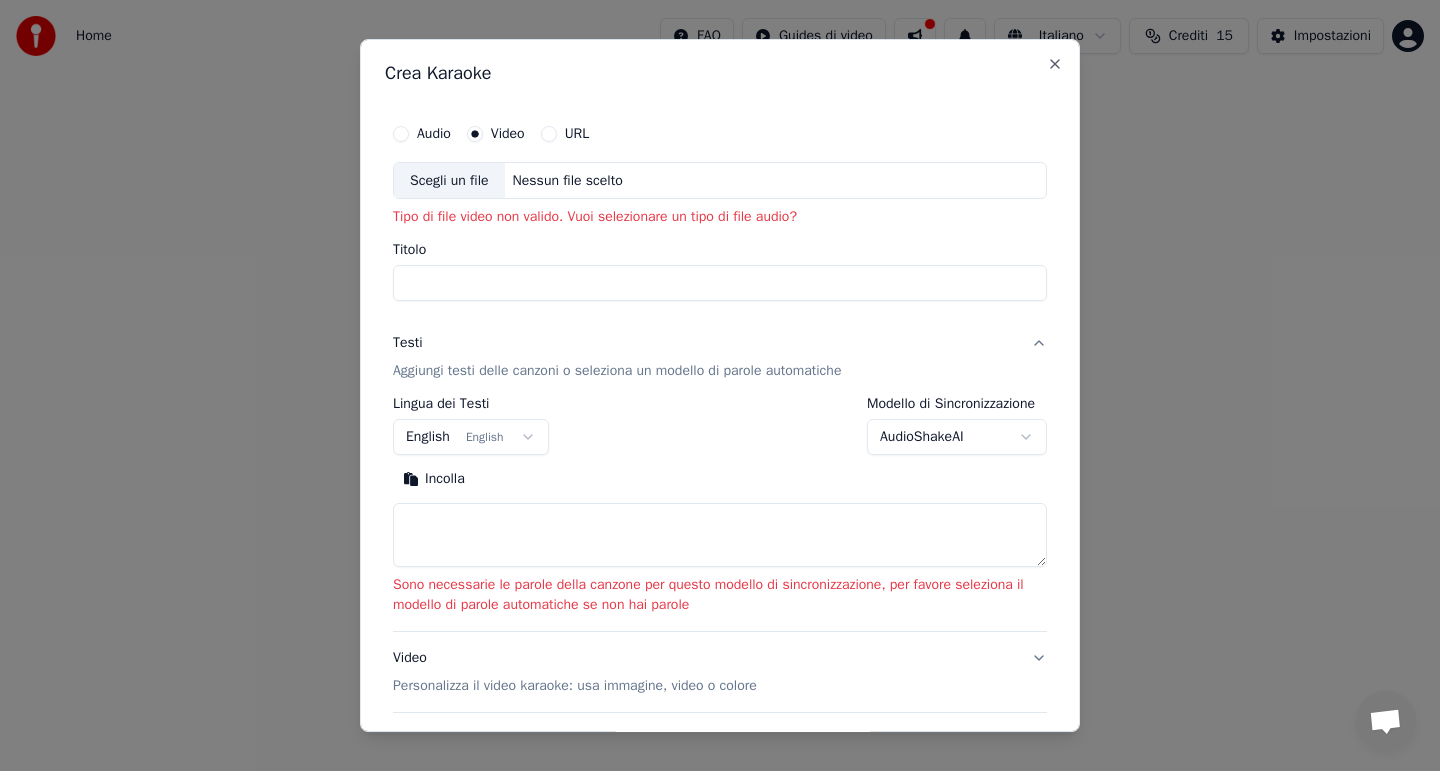 click on "Audio" at bounding box center (434, 134) 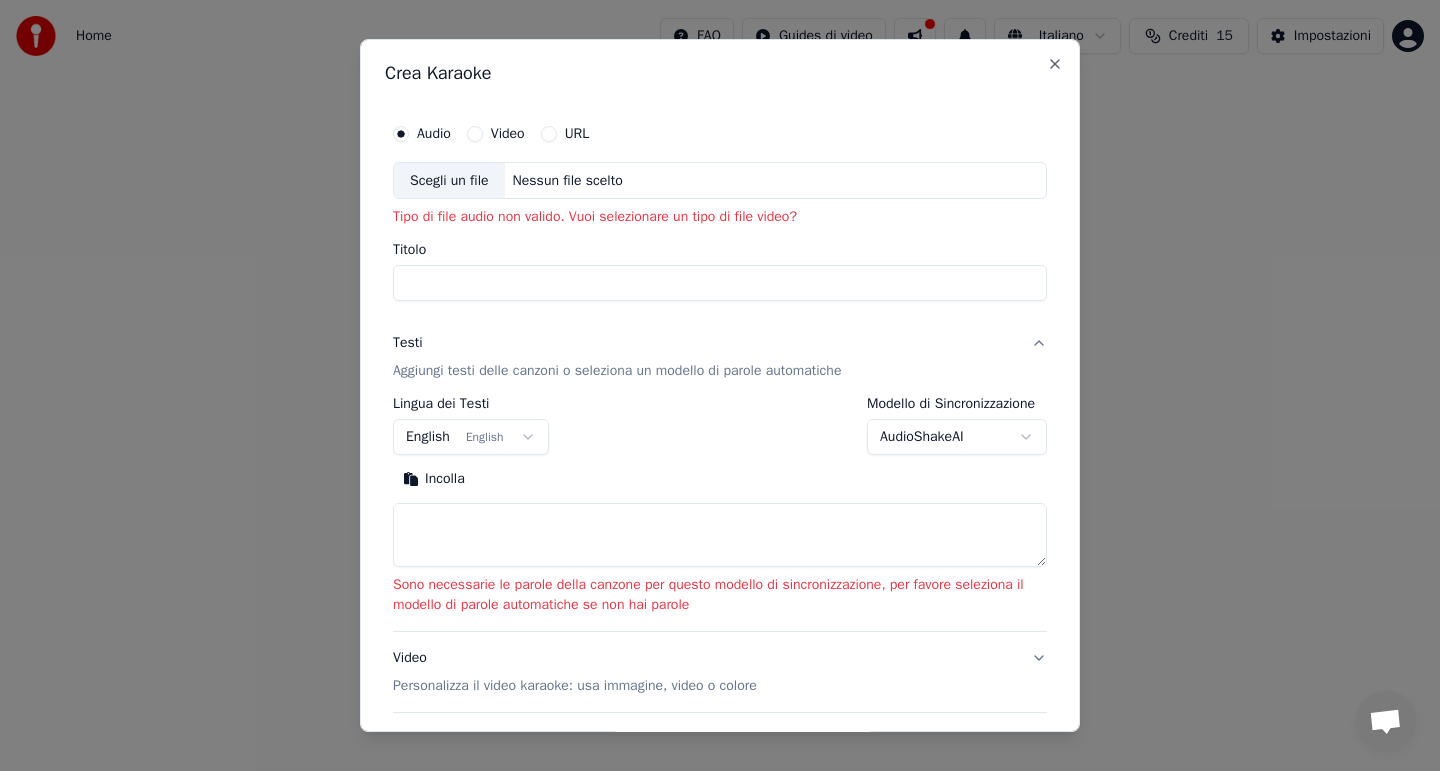click on "Scegli un file" at bounding box center (449, 181) 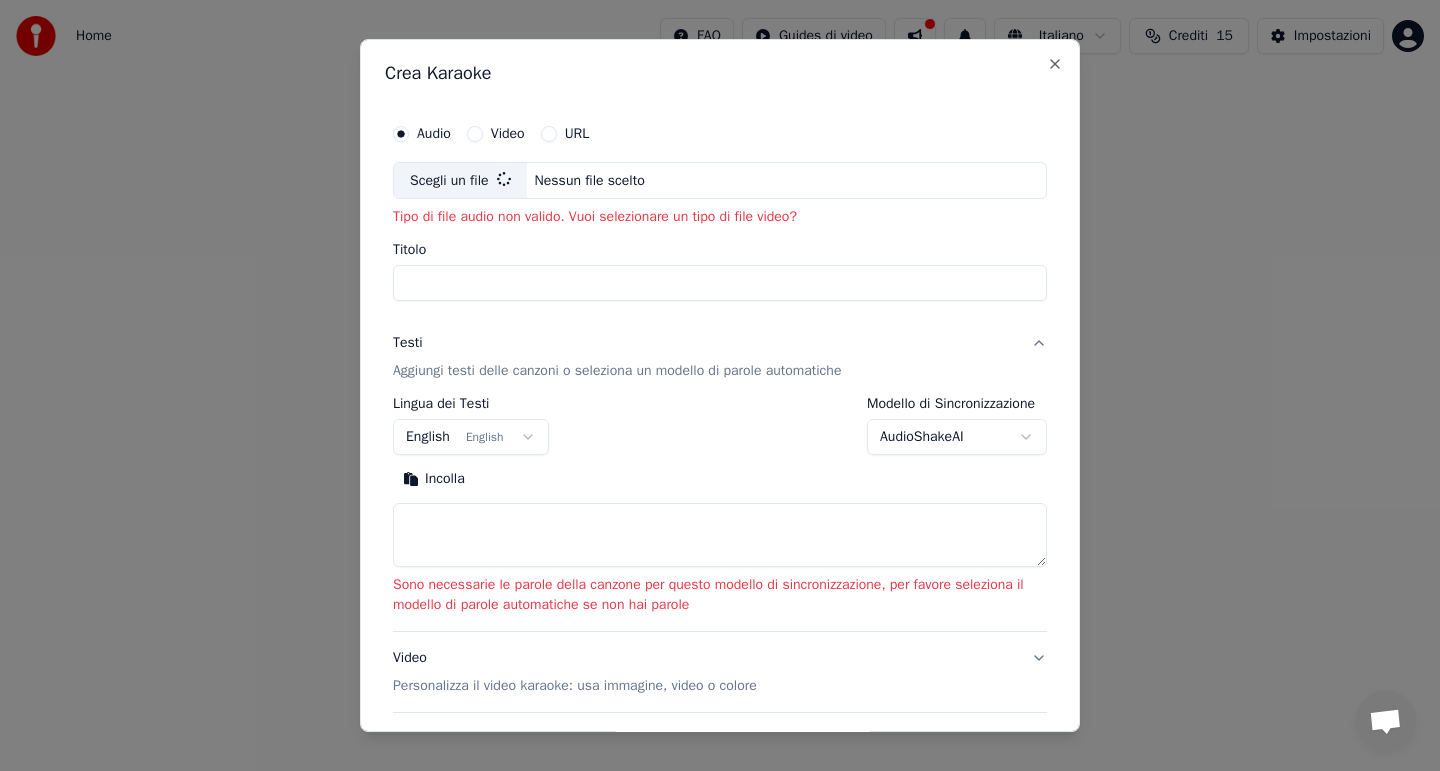type on "**********" 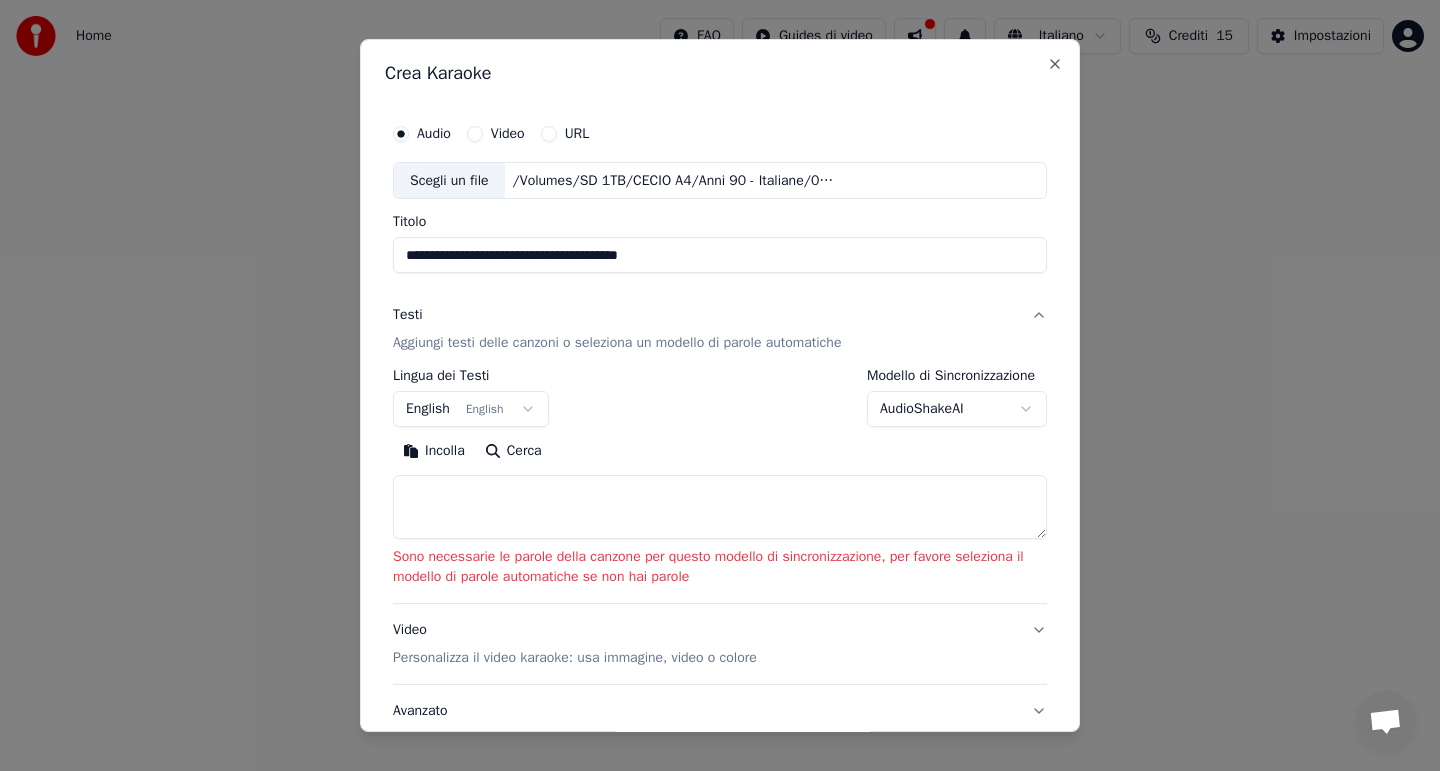 click on "English English" at bounding box center [471, 410] 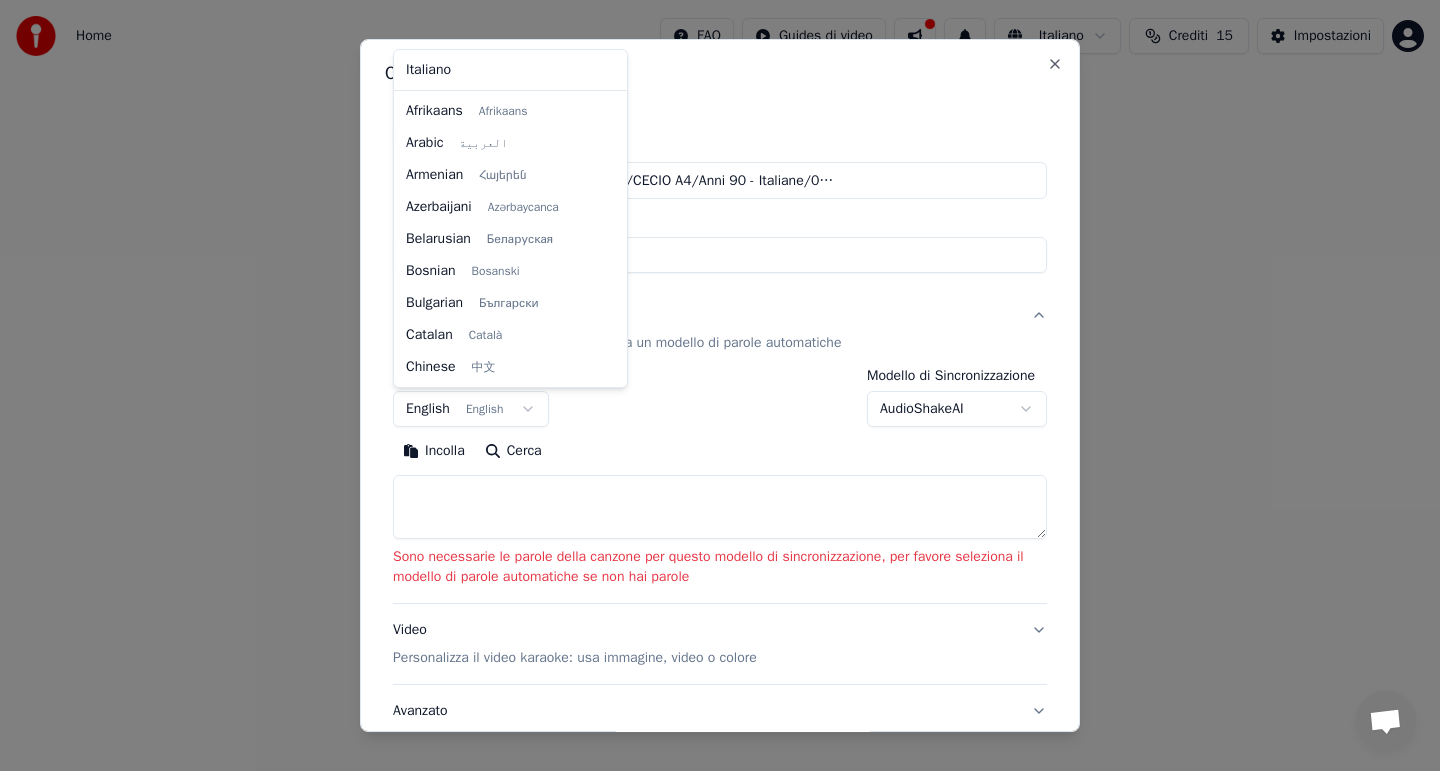 scroll, scrollTop: 160, scrollLeft: 0, axis: vertical 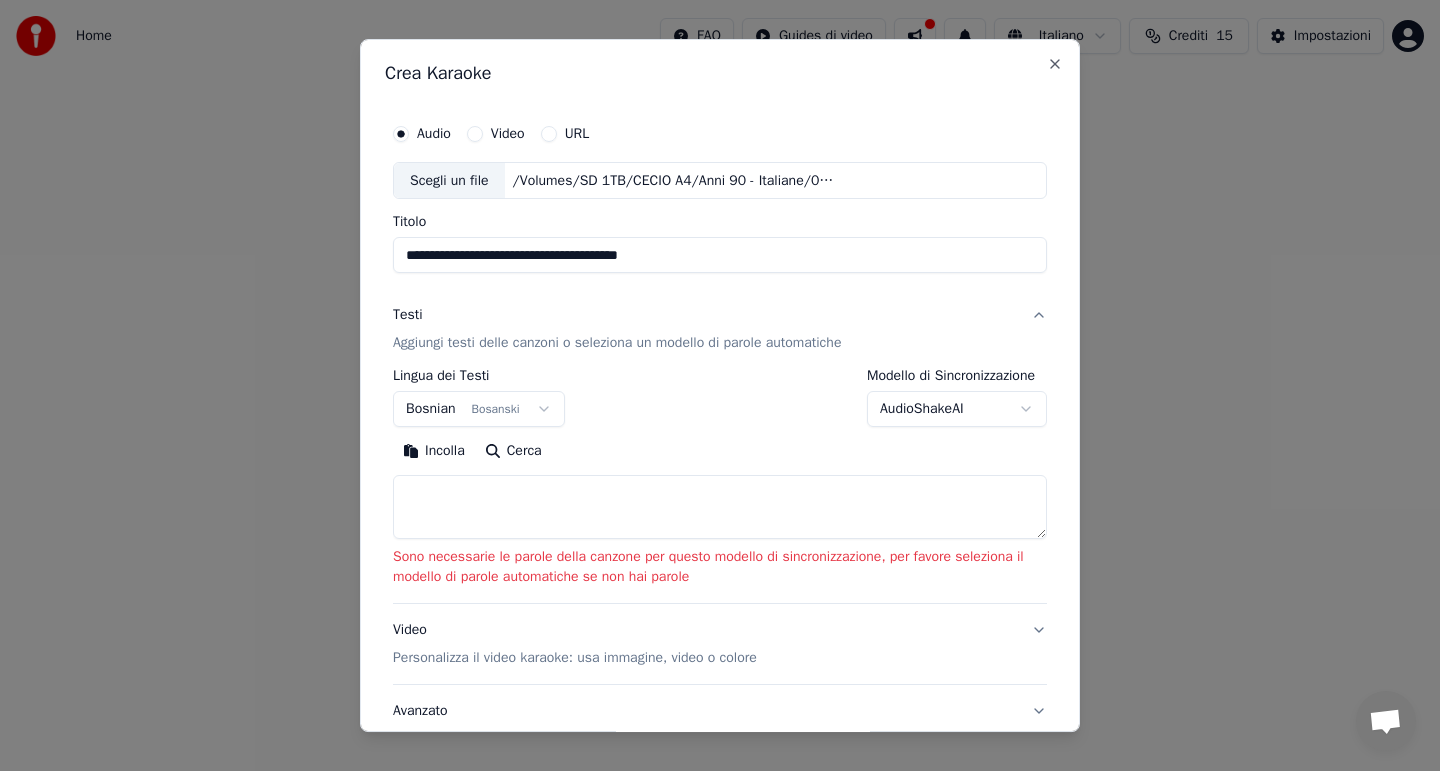 click at bounding box center (720, 508) 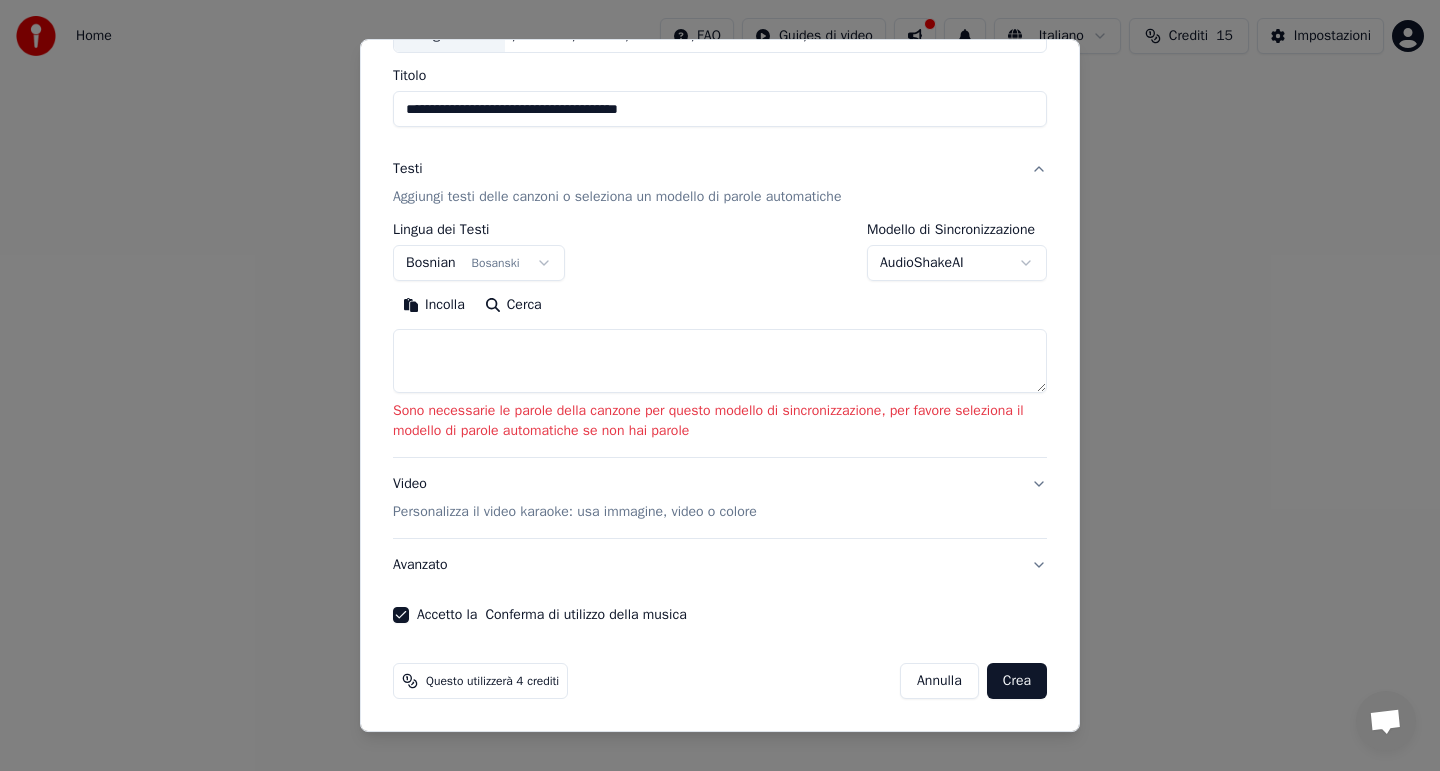 click on "Crea" at bounding box center [1017, 681] 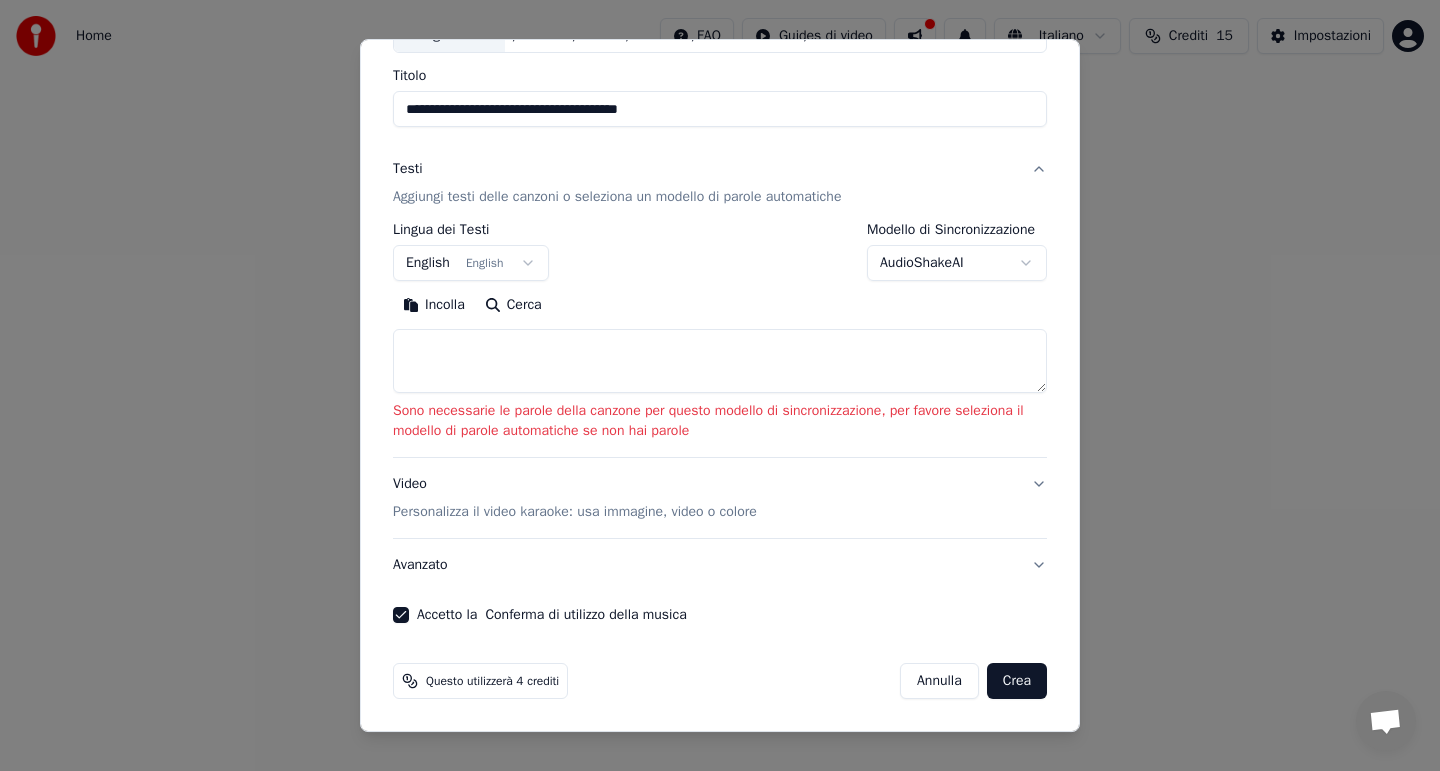click on "Crea" at bounding box center (1017, 681) 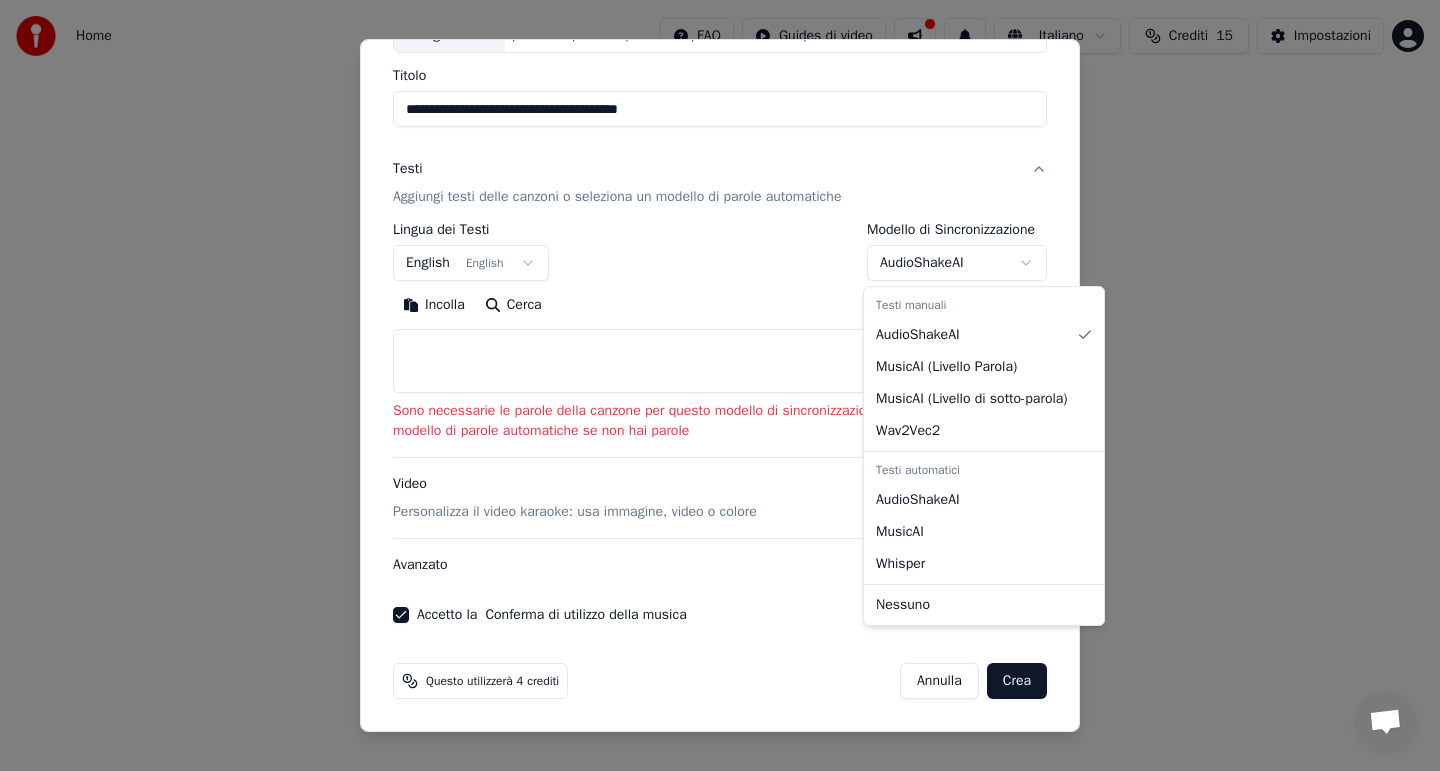 click at bounding box center (720, 385) 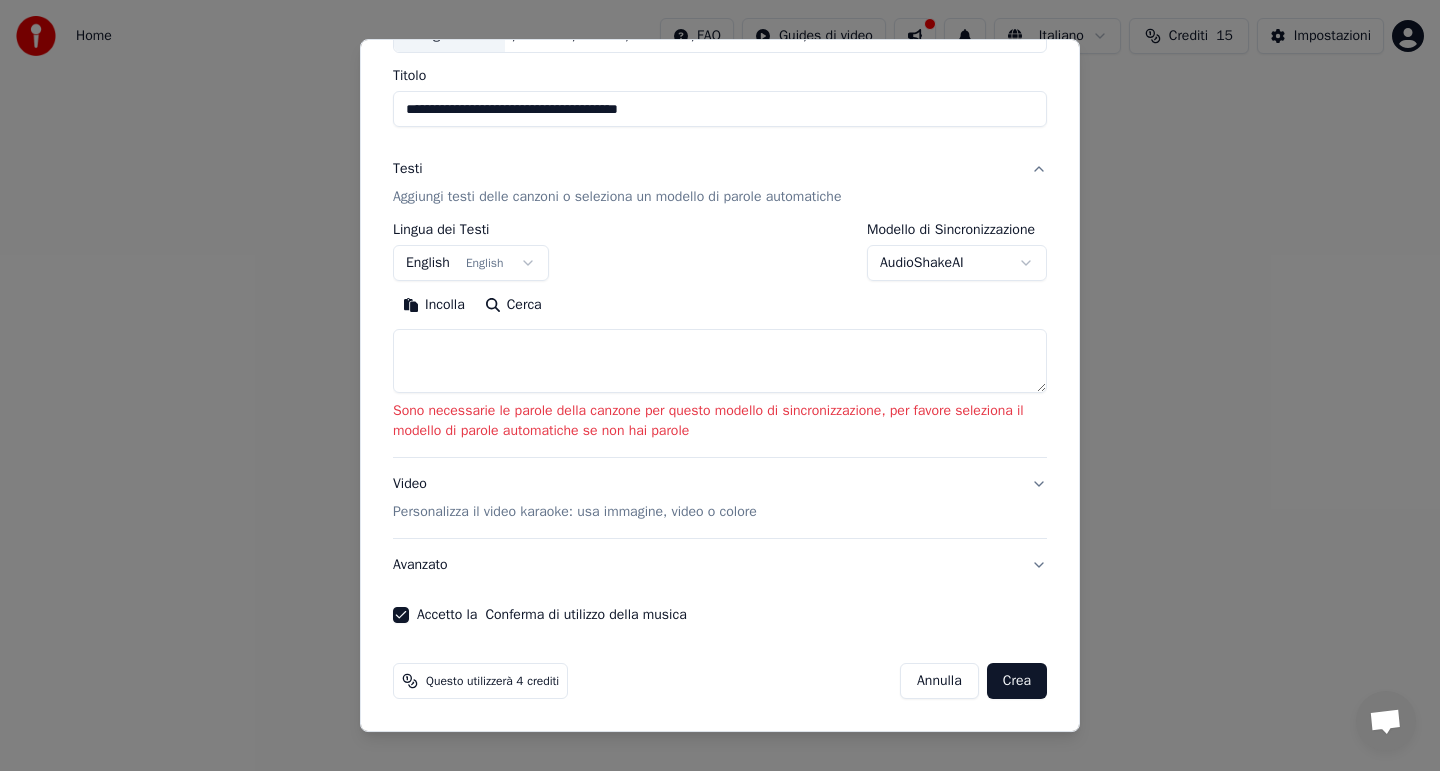 click on "Sono necessarie le parole della canzone per questo modello di sincronizzazione, per favore seleziona il modello di parole automatiche se non hai parole" at bounding box center [720, 422] 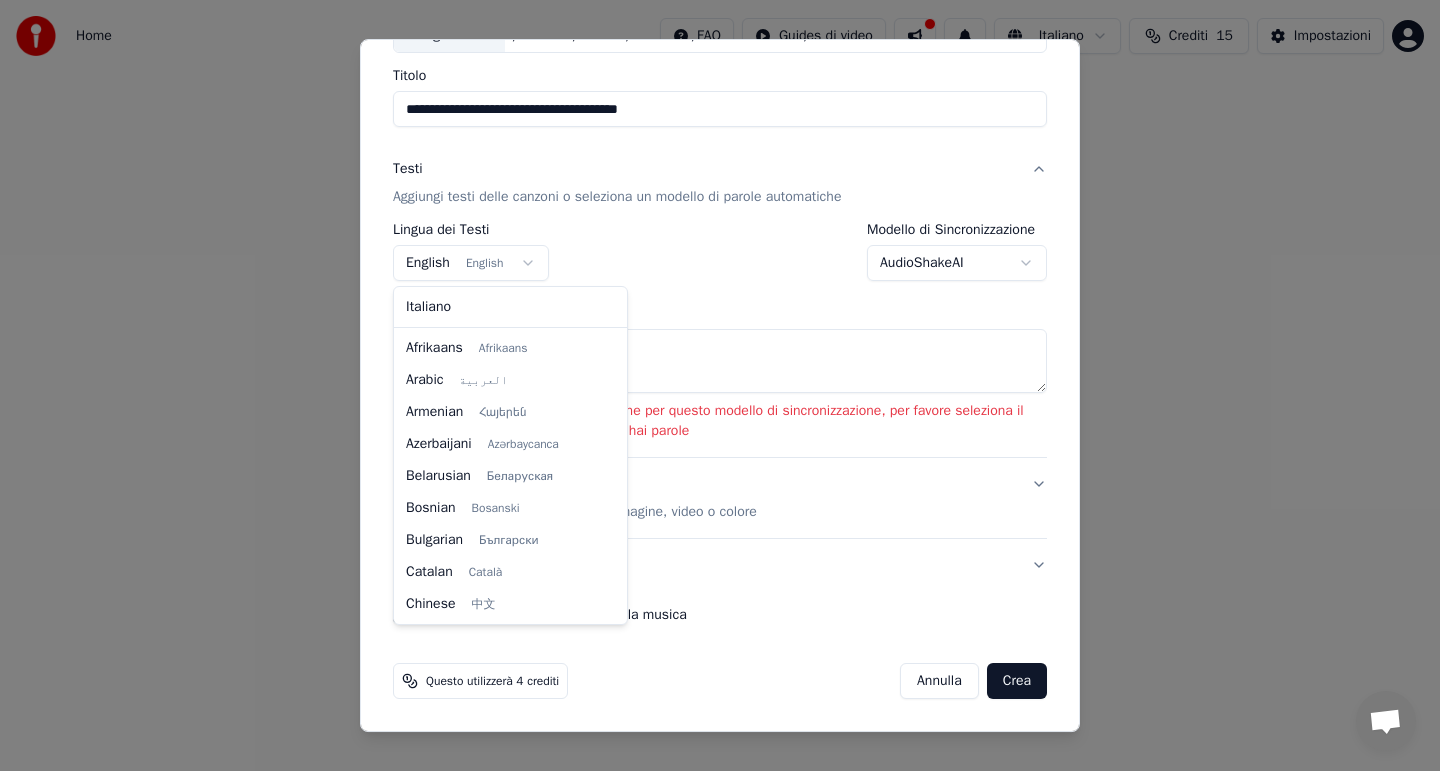 click on "**********" at bounding box center [720, 300] 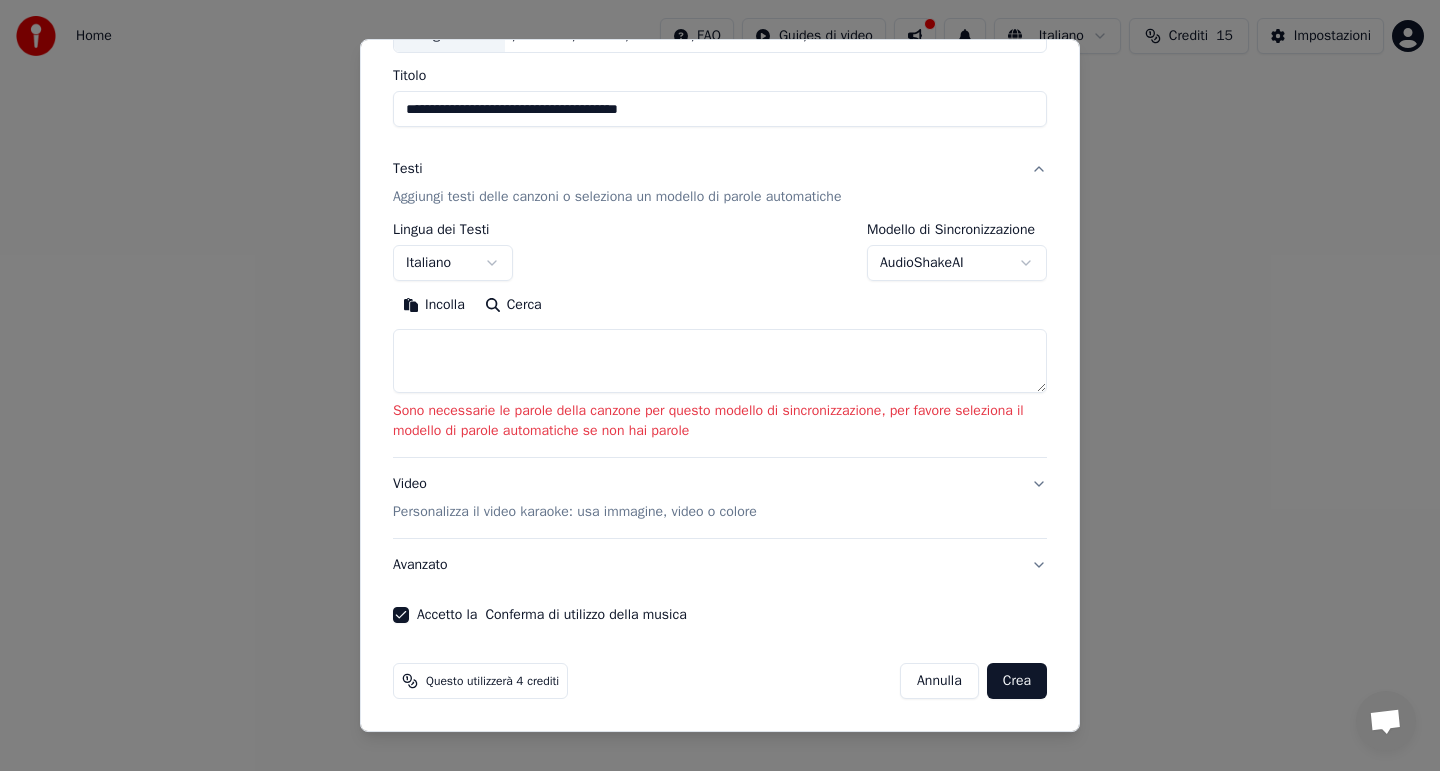 click on "Questo utilizzerà 4 crediti" at bounding box center (480, 681) 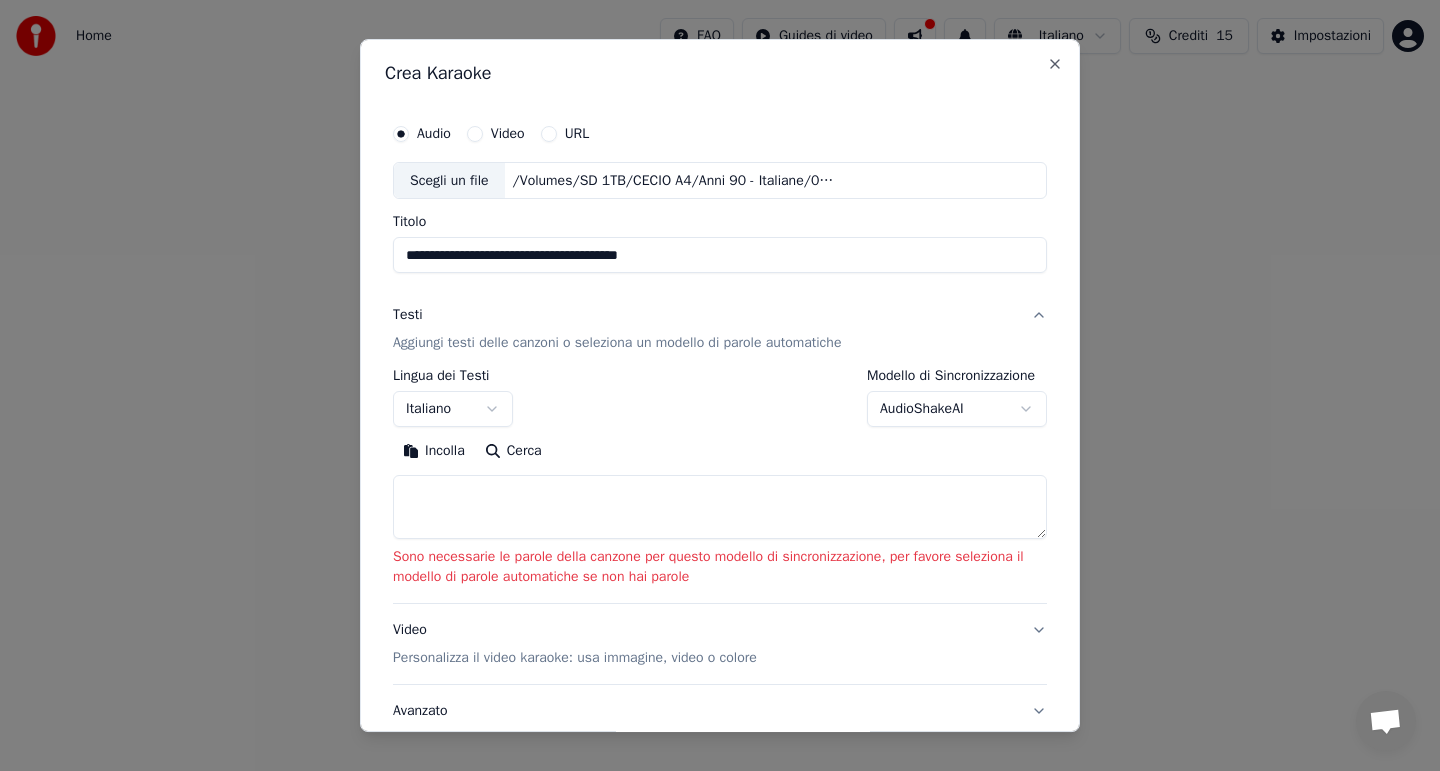 scroll, scrollTop: 120, scrollLeft: 0, axis: vertical 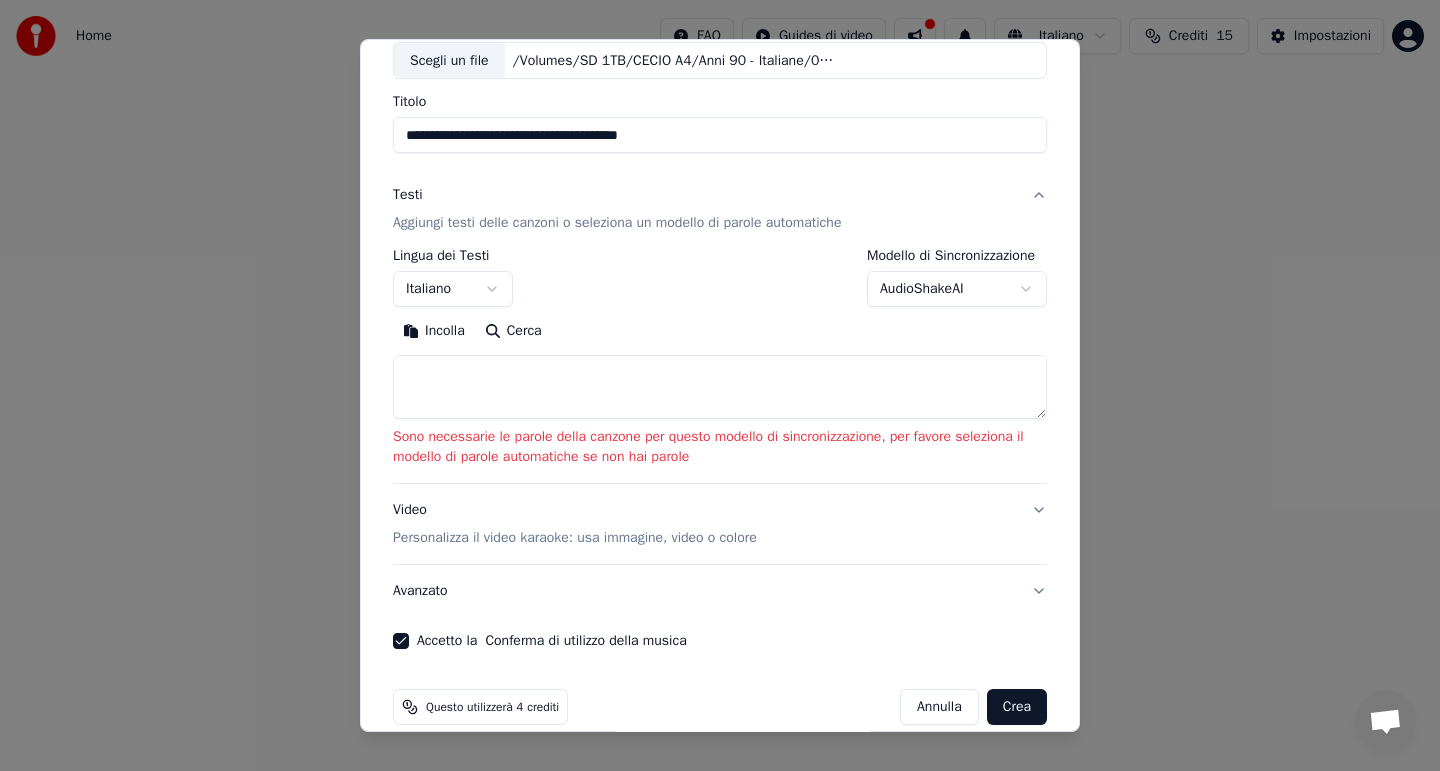 click on "Crea" at bounding box center (1017, 707) 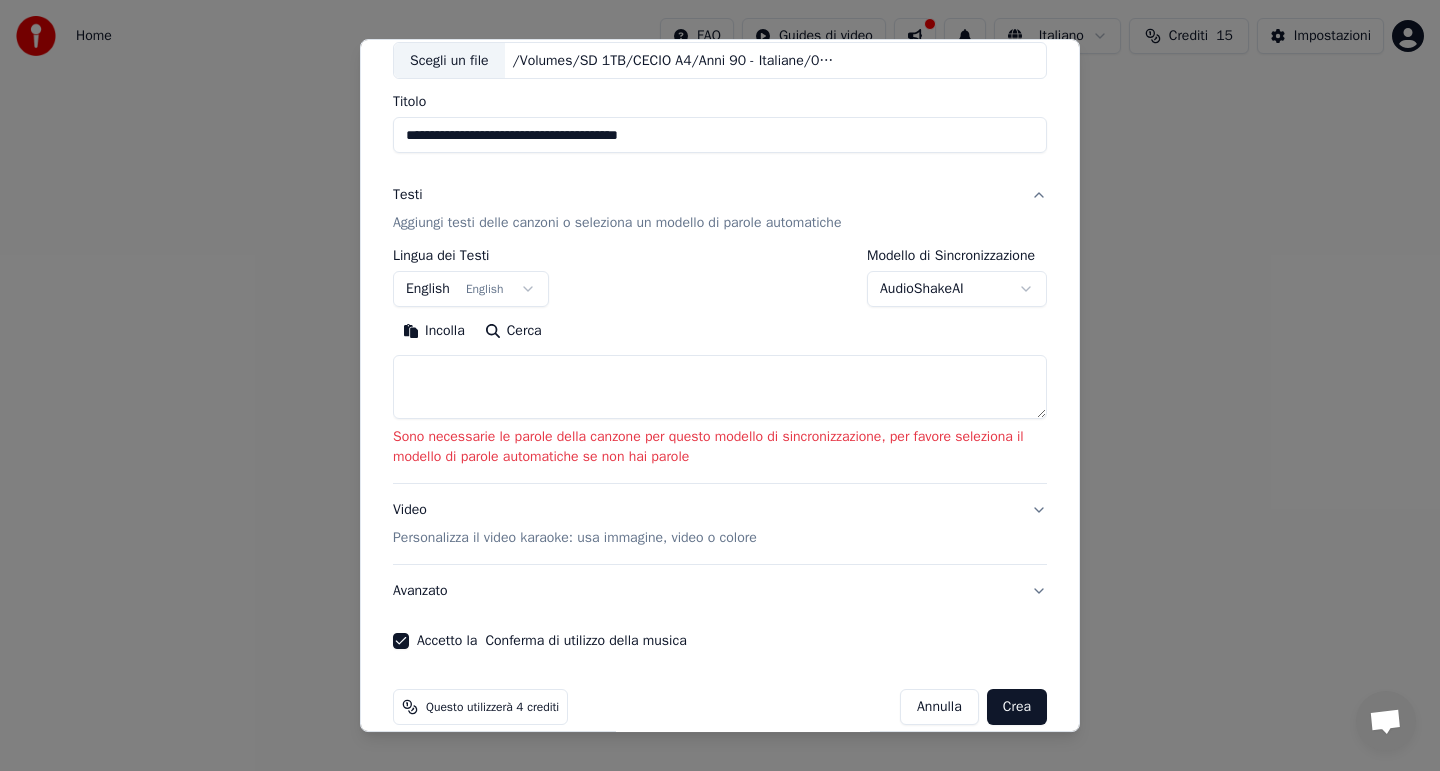 click on "Incolla" at bounding box center (434, 332) 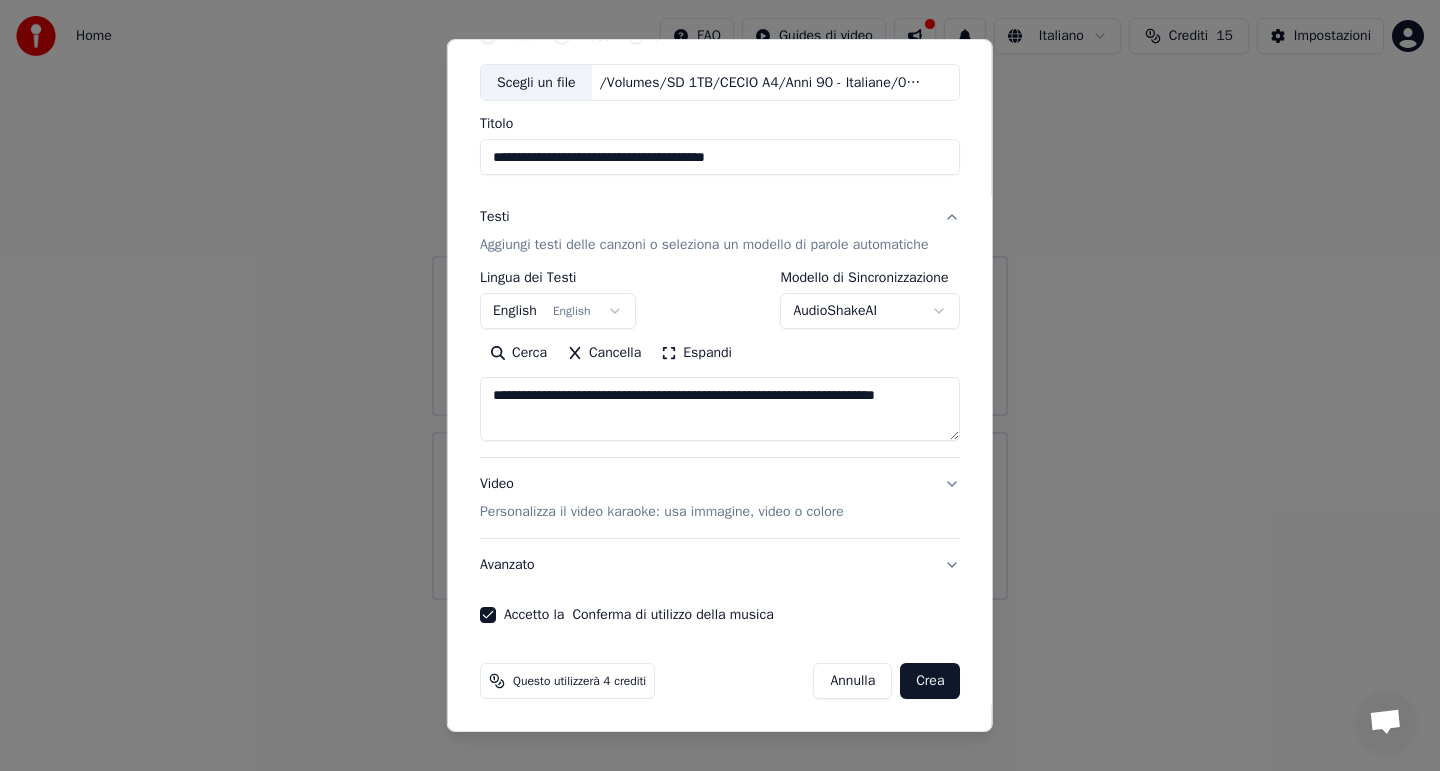 scroll, scrollTop: 98, scrollLeft: 0, axis: vertical 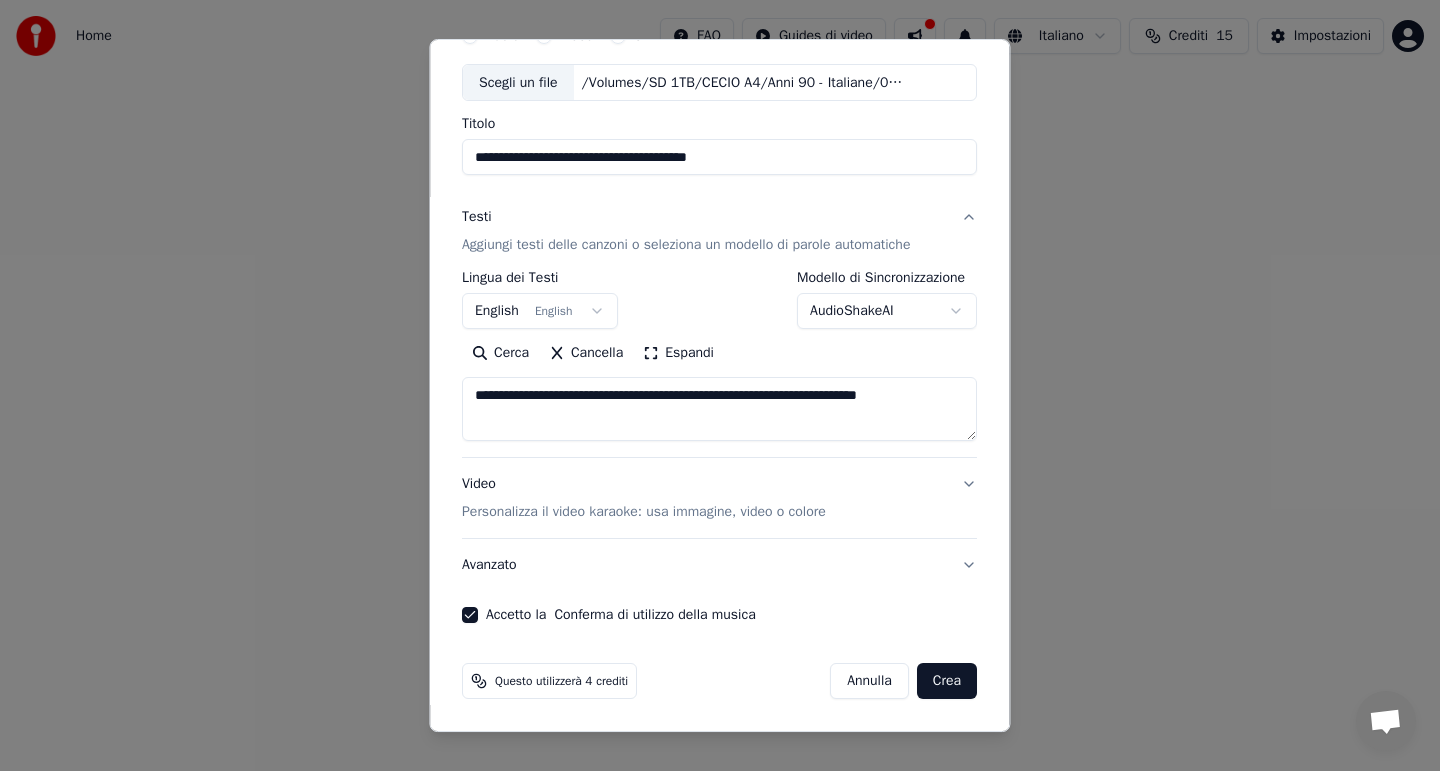 drag, startPoint x: 861, startPoint y: 427, endPoint x: 400, endPoint y: 371, distance: 464.38885 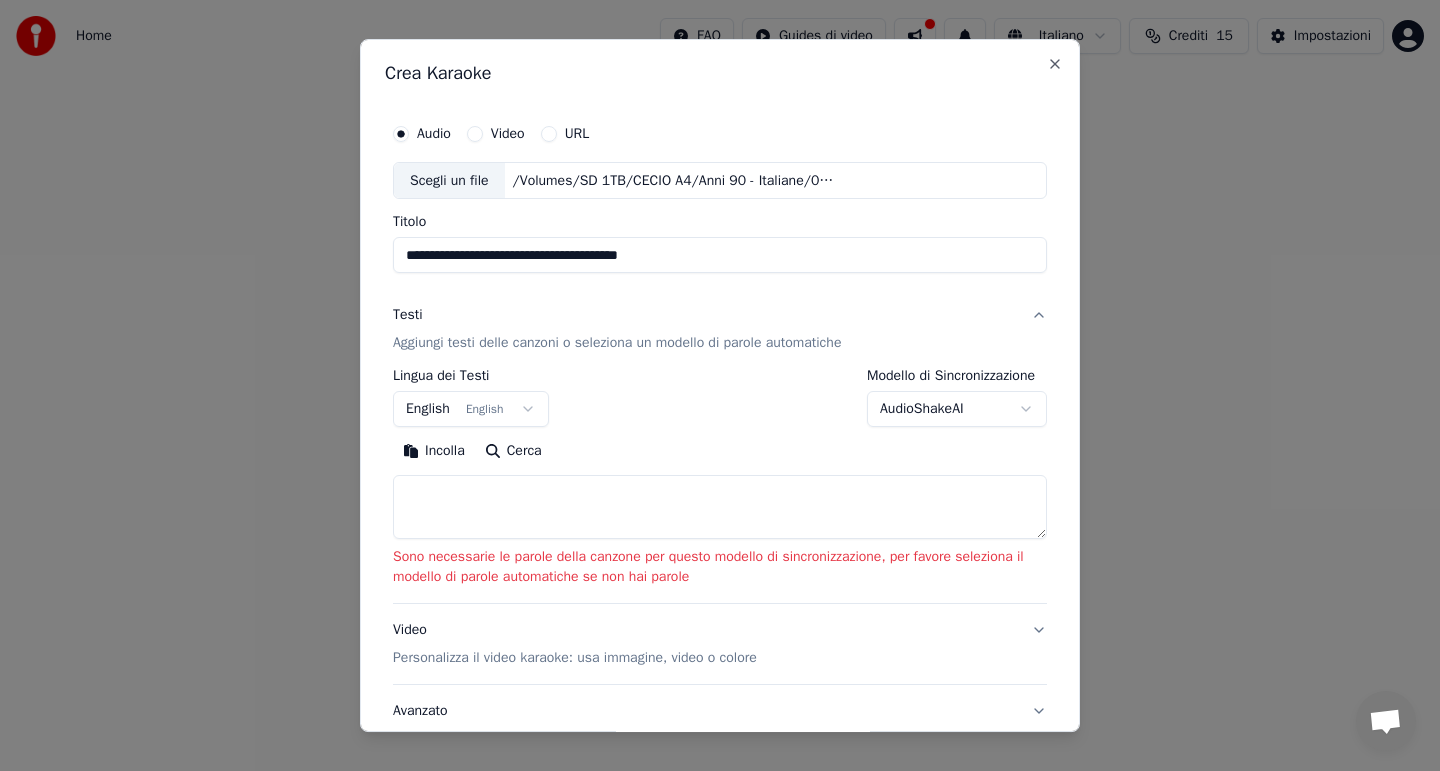 scroll, scrollTop: 146, scrollLeft: 0, axis: vertical 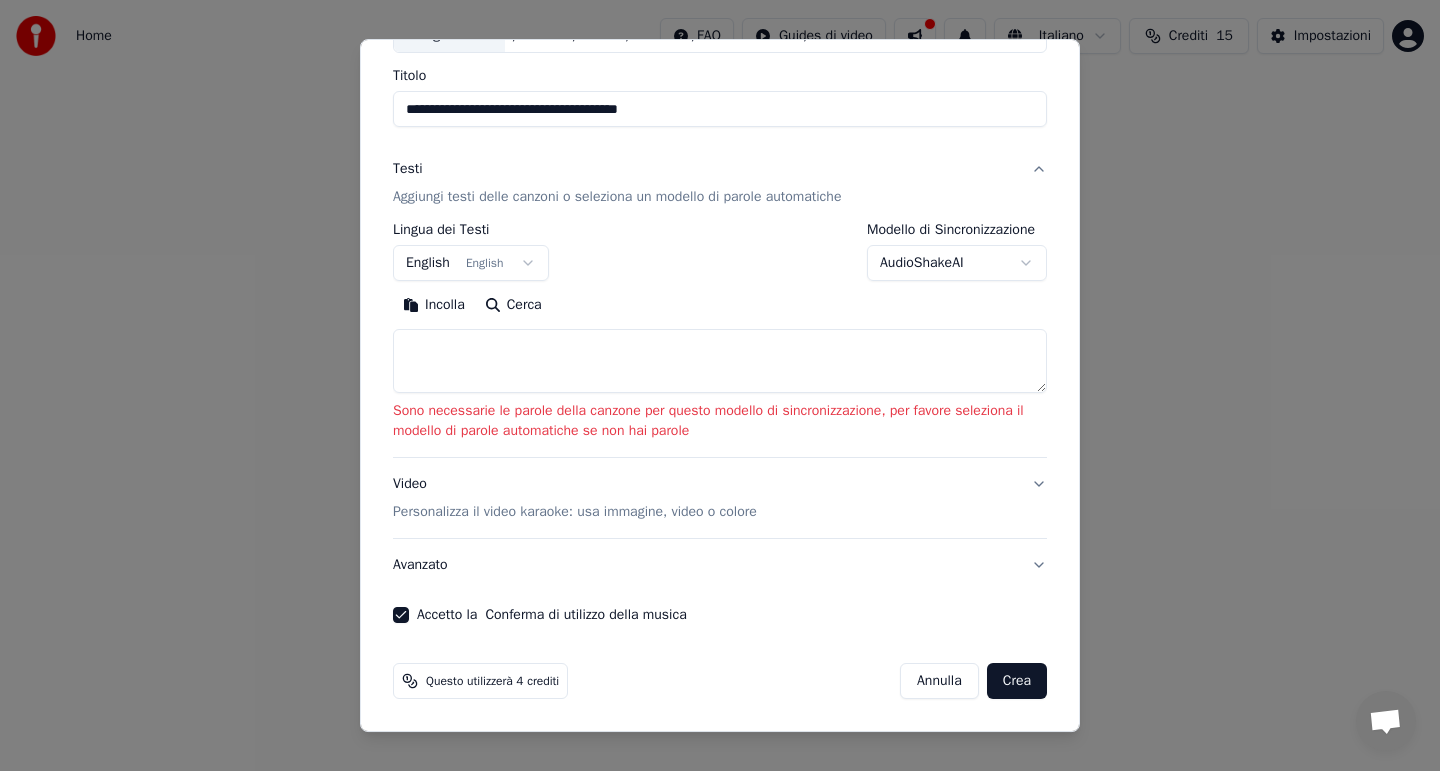 type 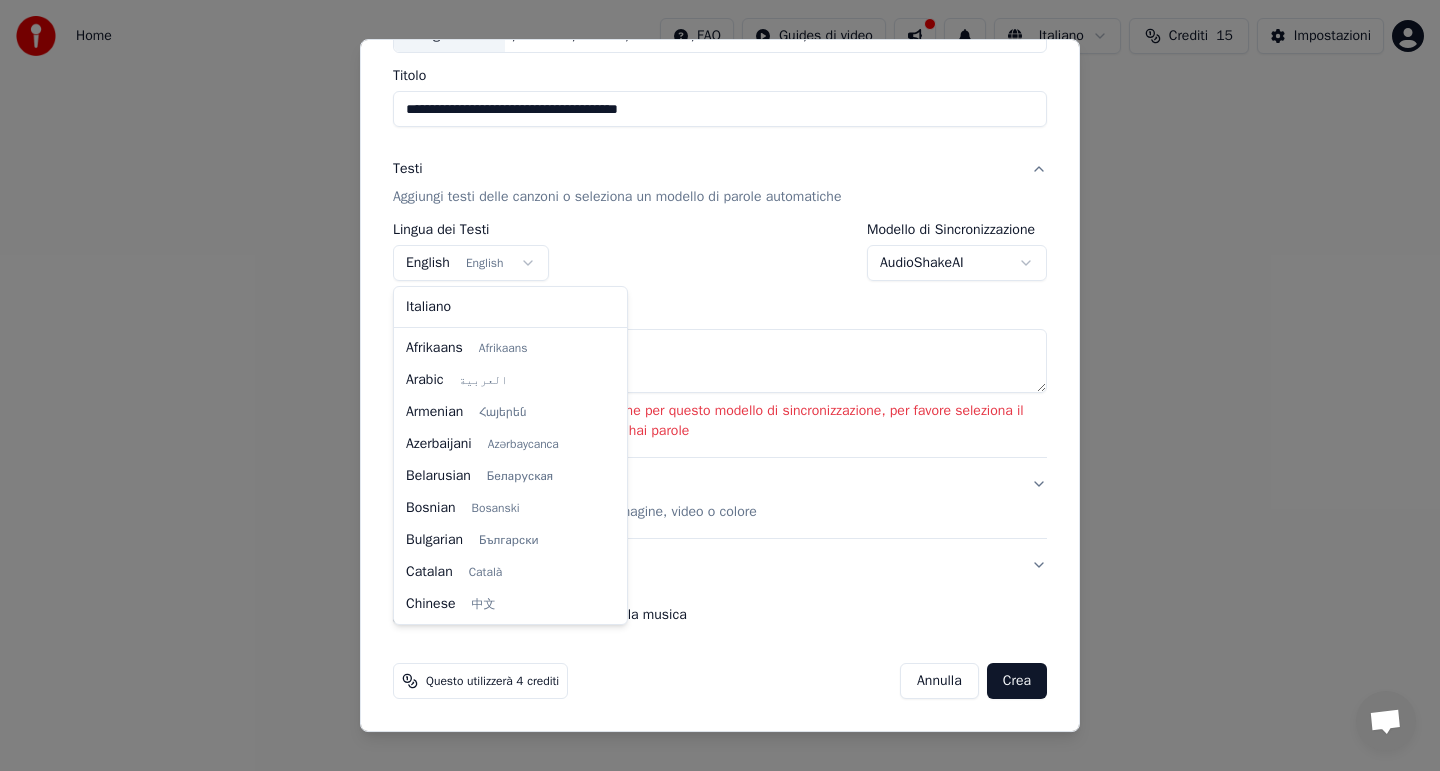 scroll, scrollTop: 160, scrollLeft: 0, axis: vertical 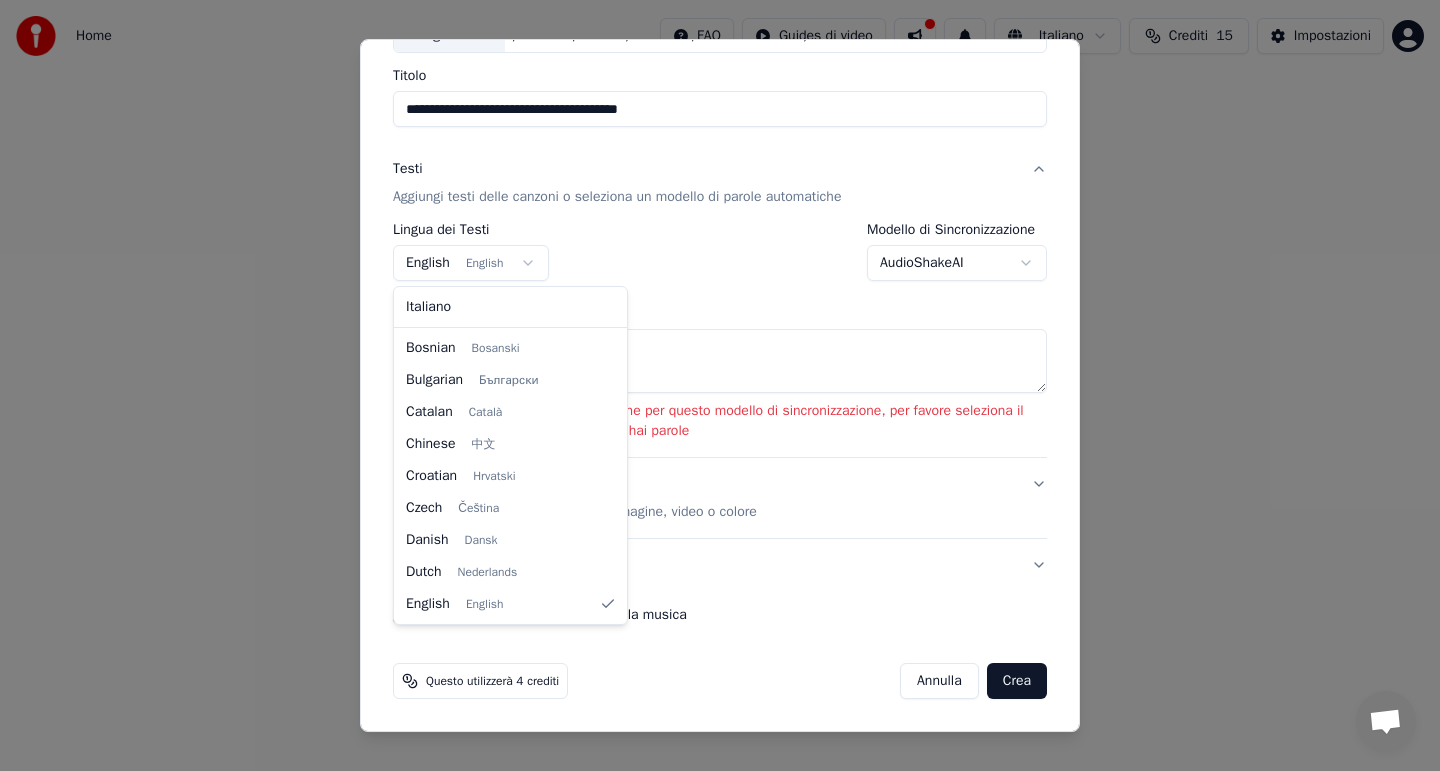 select on "**" 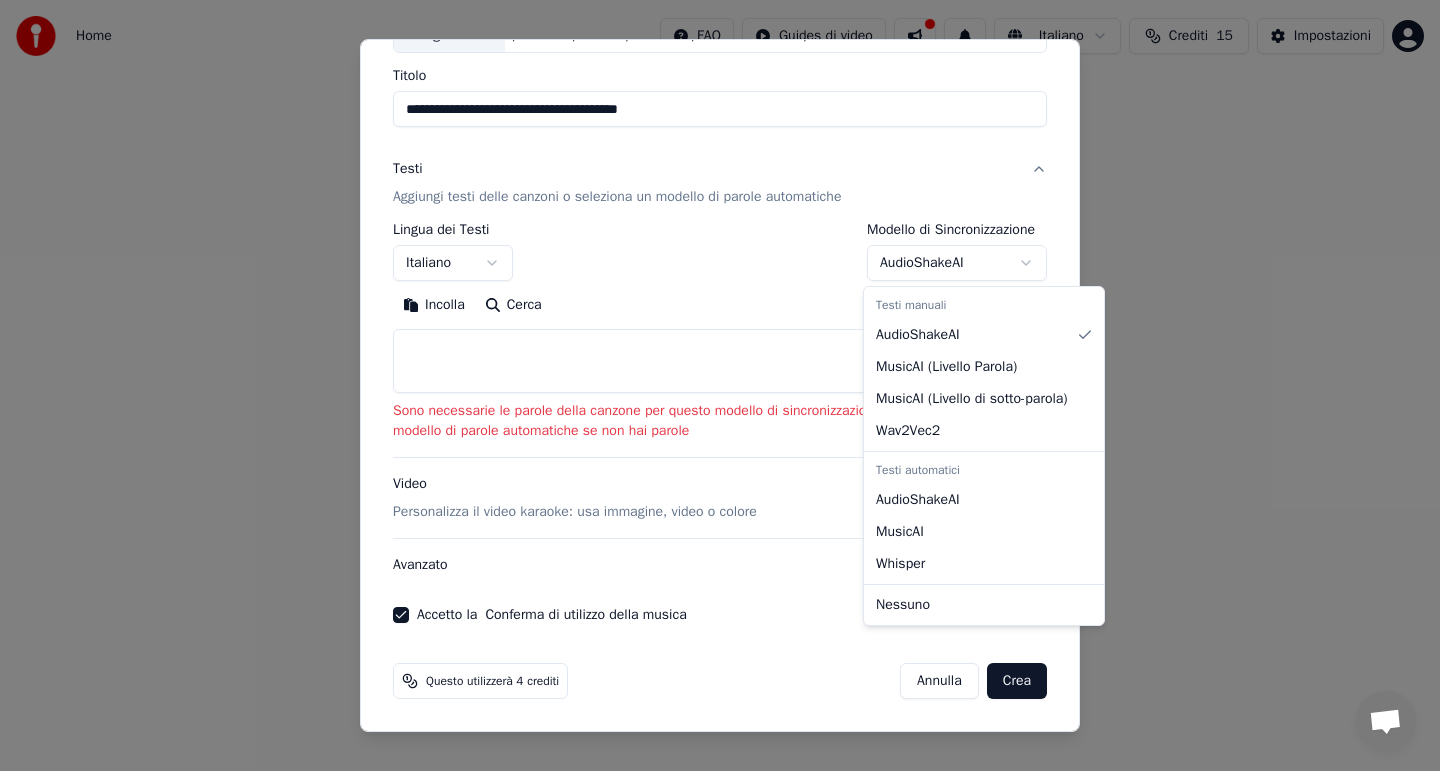 click on "**********" at bounding box center (720, 300) 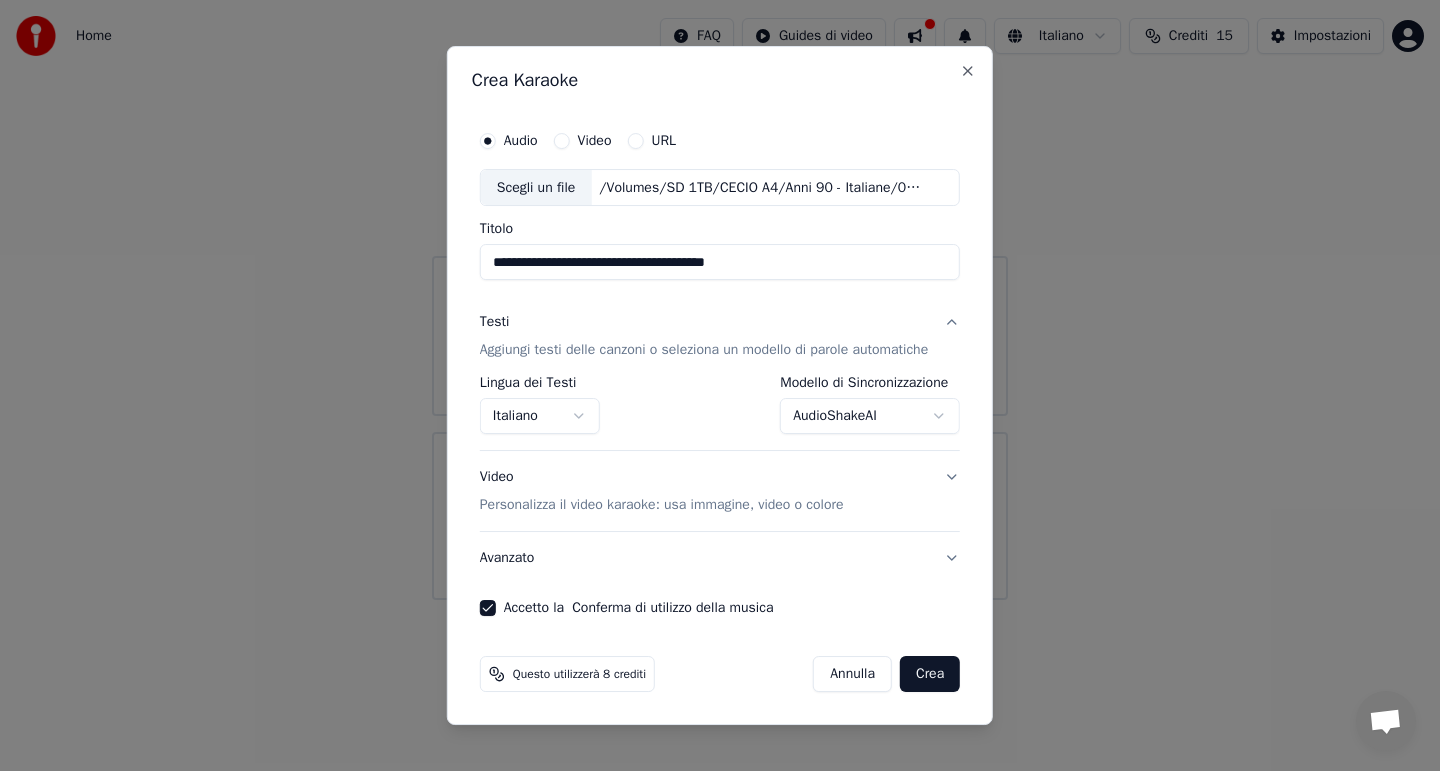 scroll, scrollTop: 0, scrollLeft: 0, axis: both 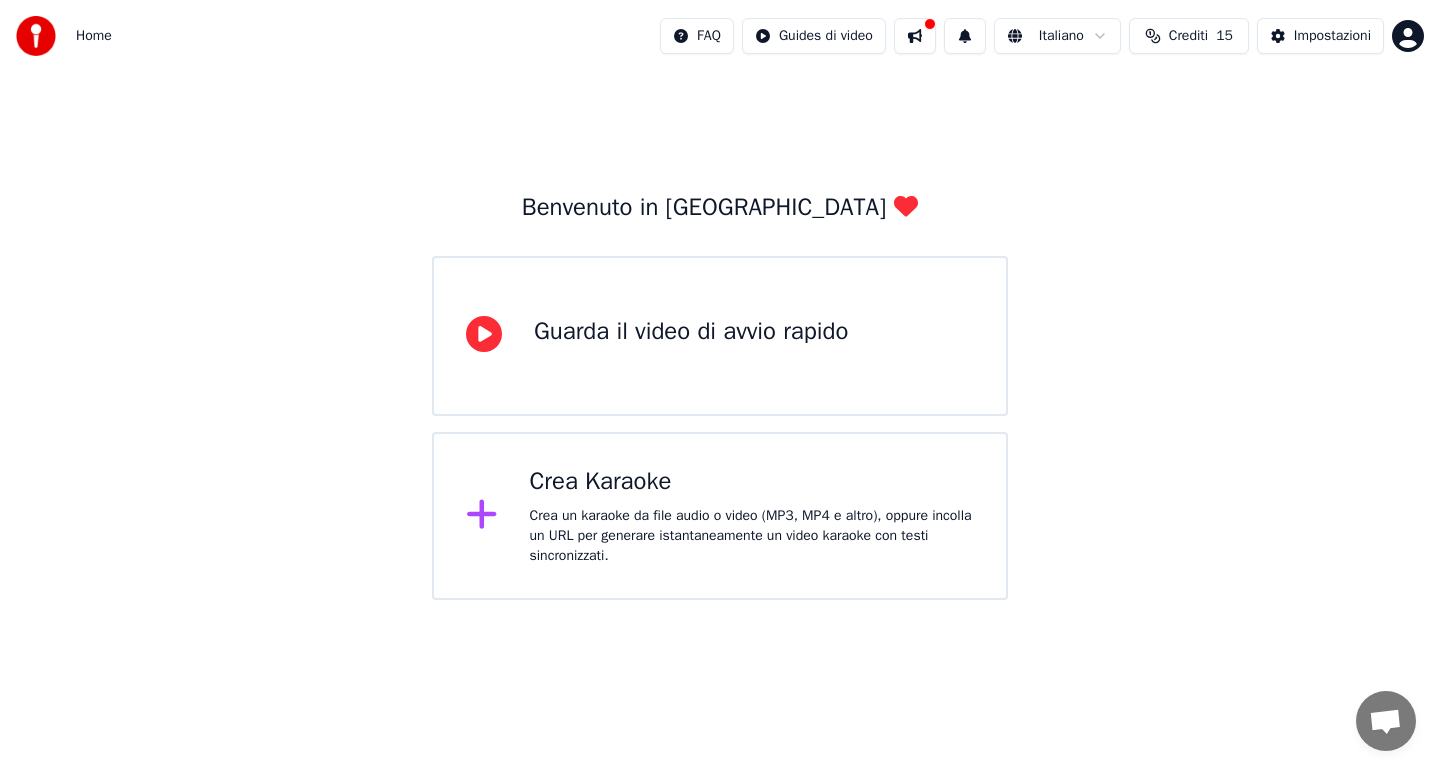 click on "Guarda il video di avvio rapido" at bounding box center (691, 332) 